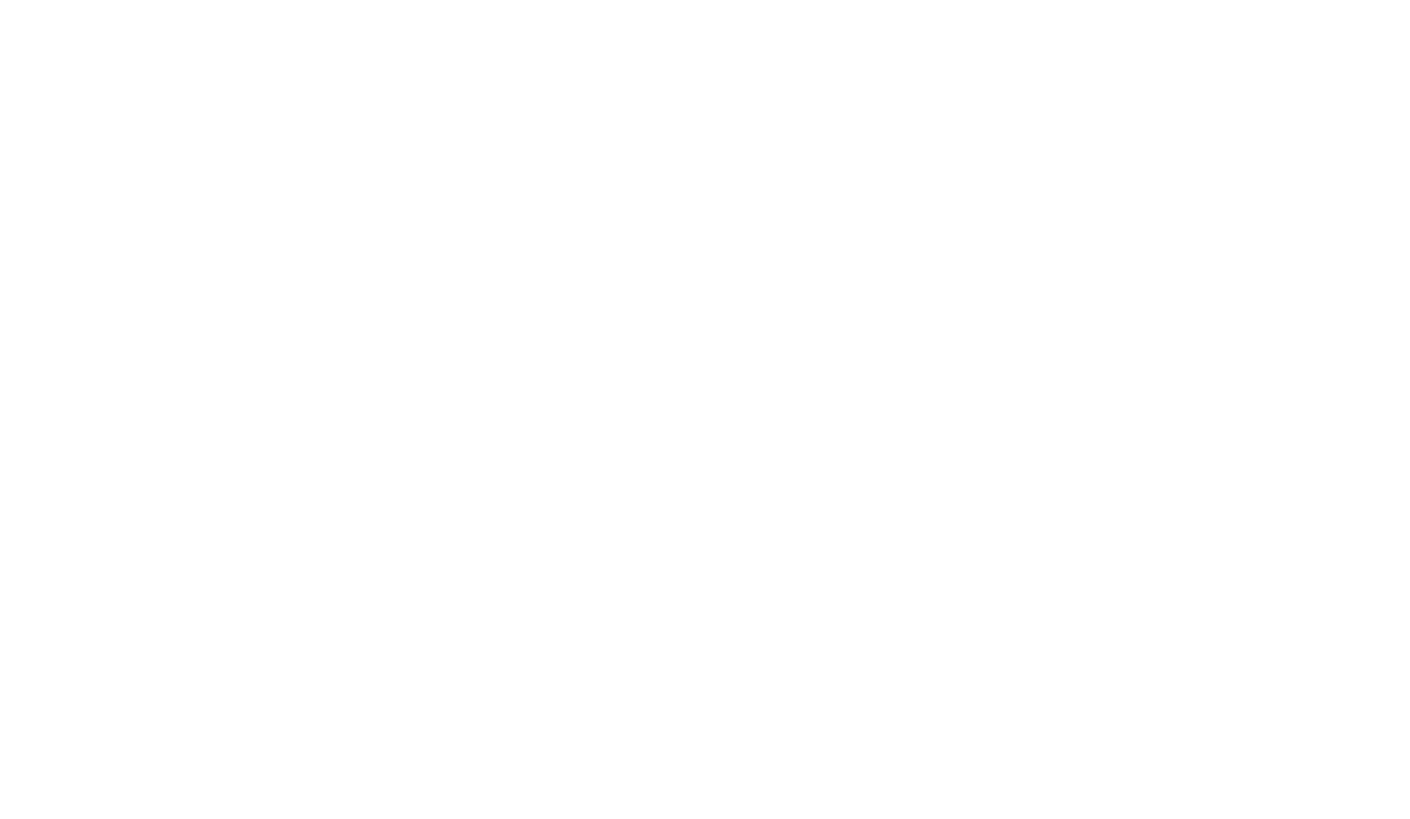 scroll, scrollTop: 0, scrollLeft: 0, axis: both 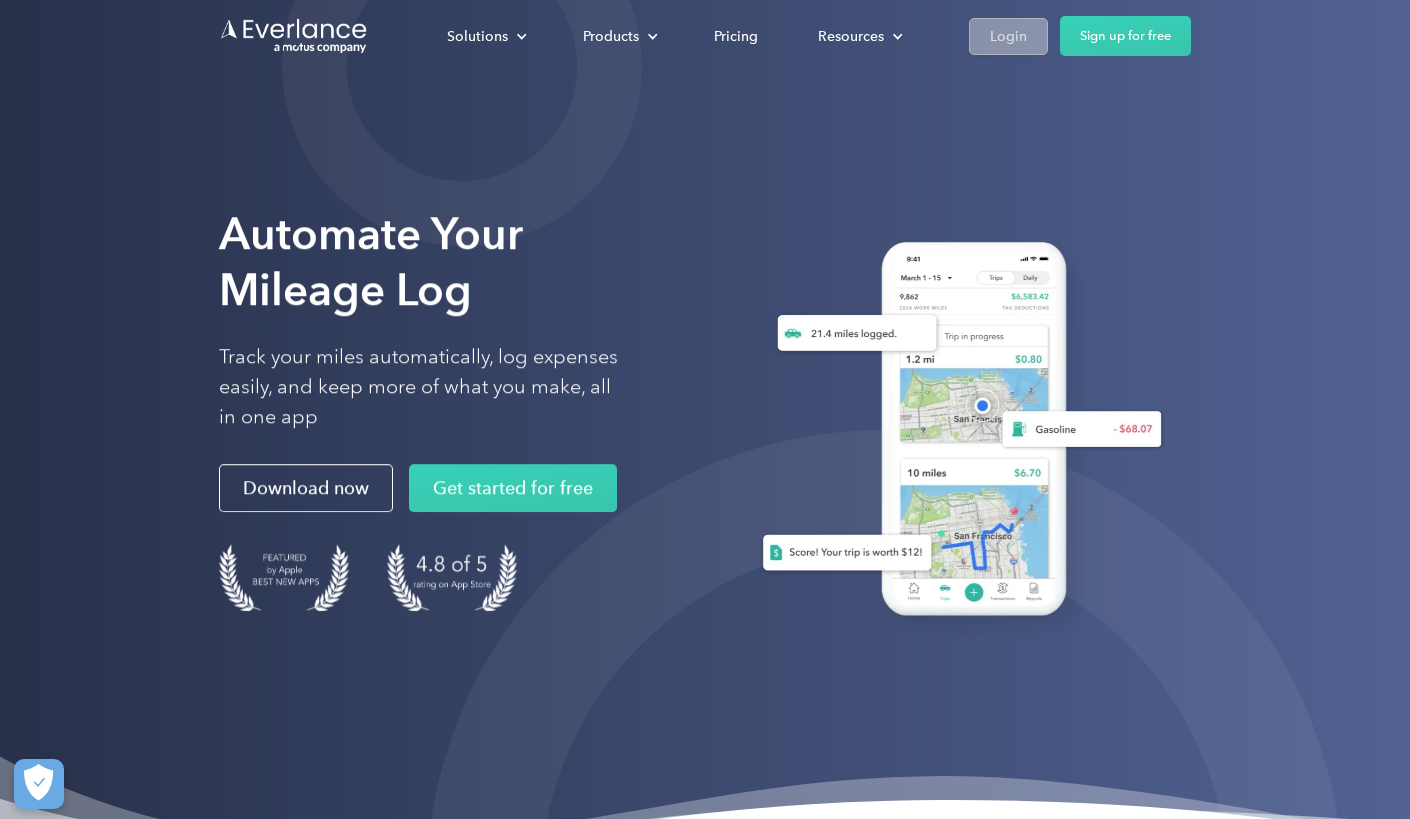 click on "Login" at bounding box center (1008, 36) 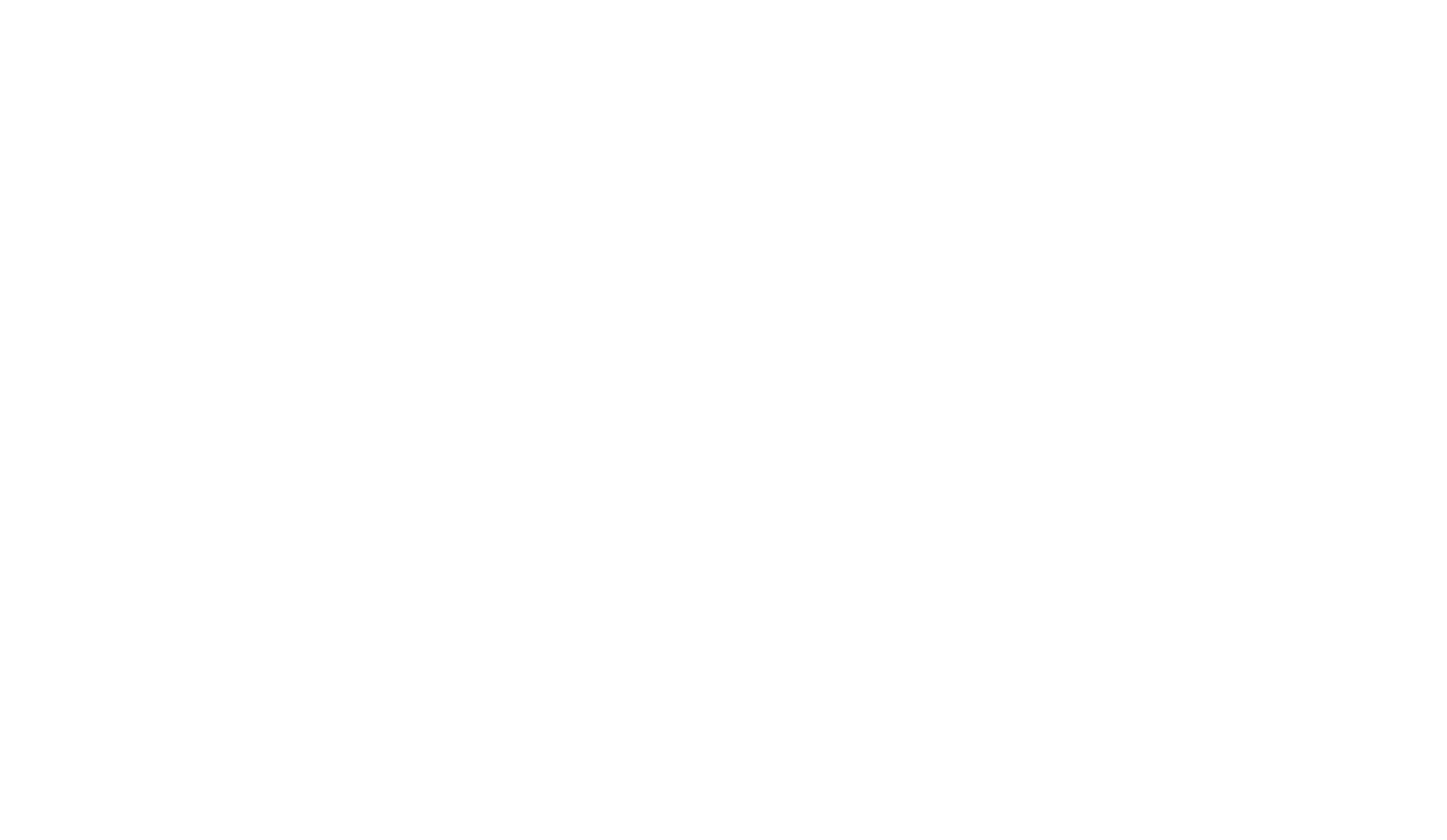 scroll, scrollTop: 0, scrollLeft: 0, axis: both 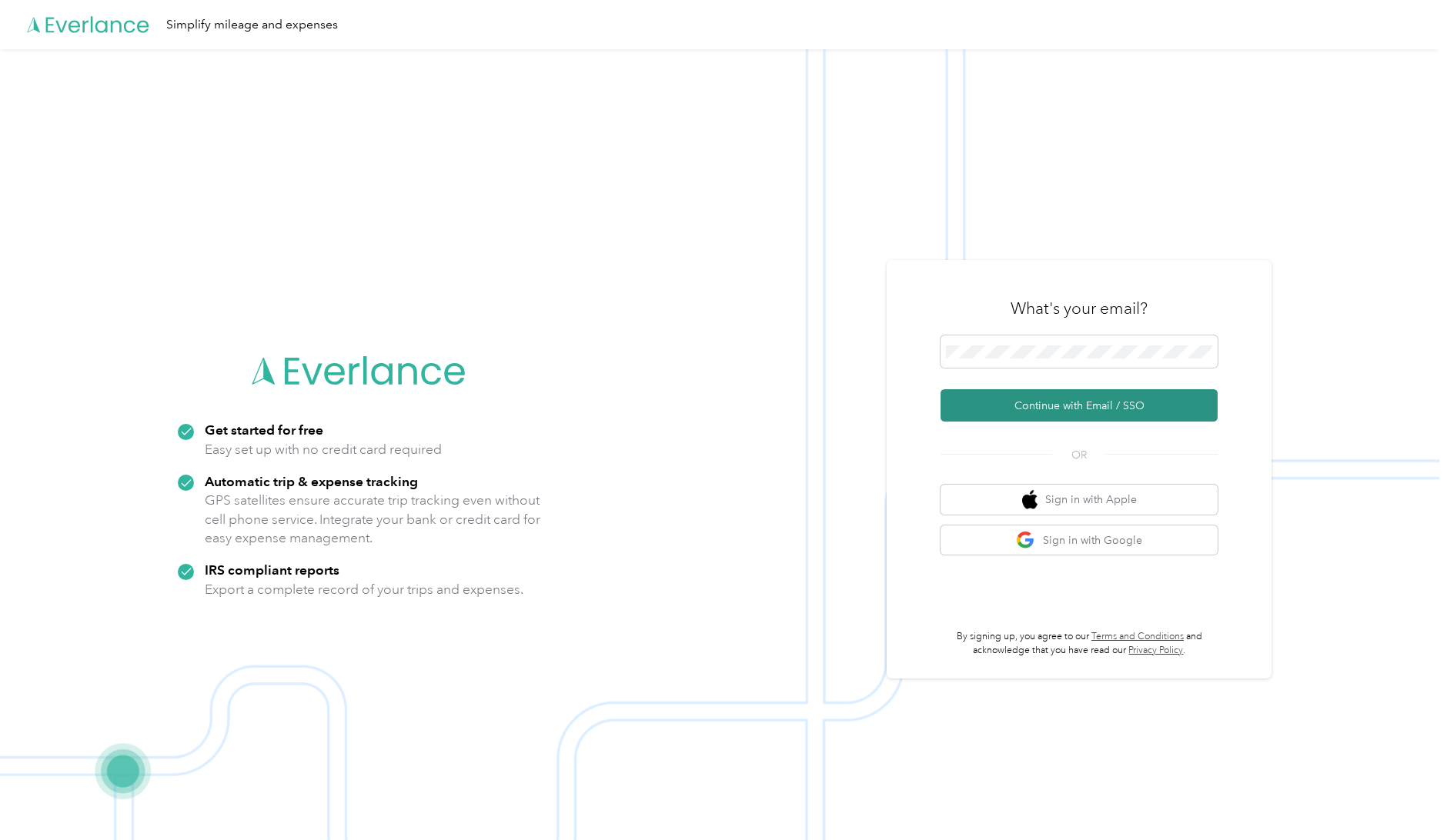 click on "Continue with Email / SSO" at bounding box center [1079, 405] 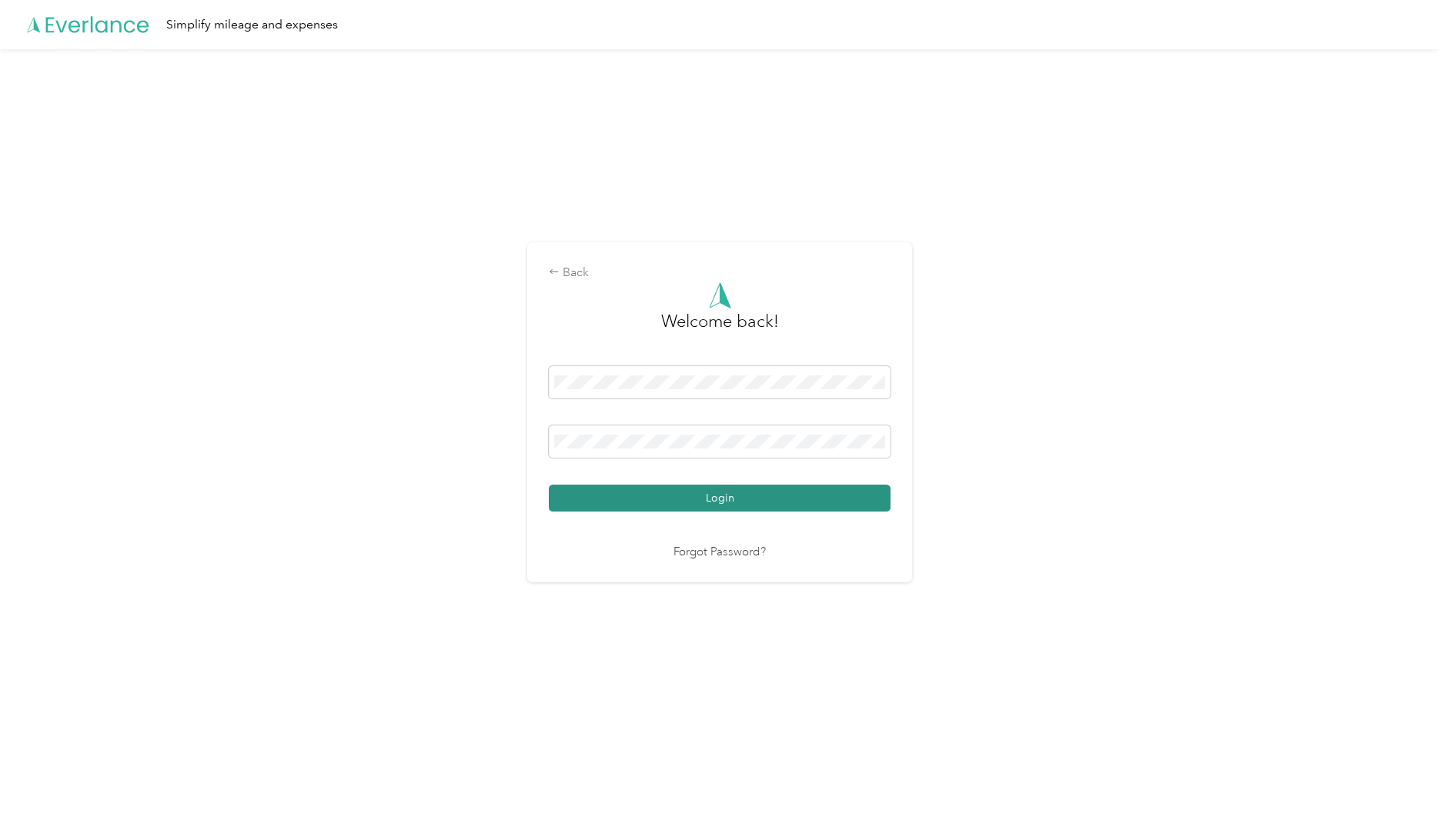 click on "Login" at bounding box center [720, 498] 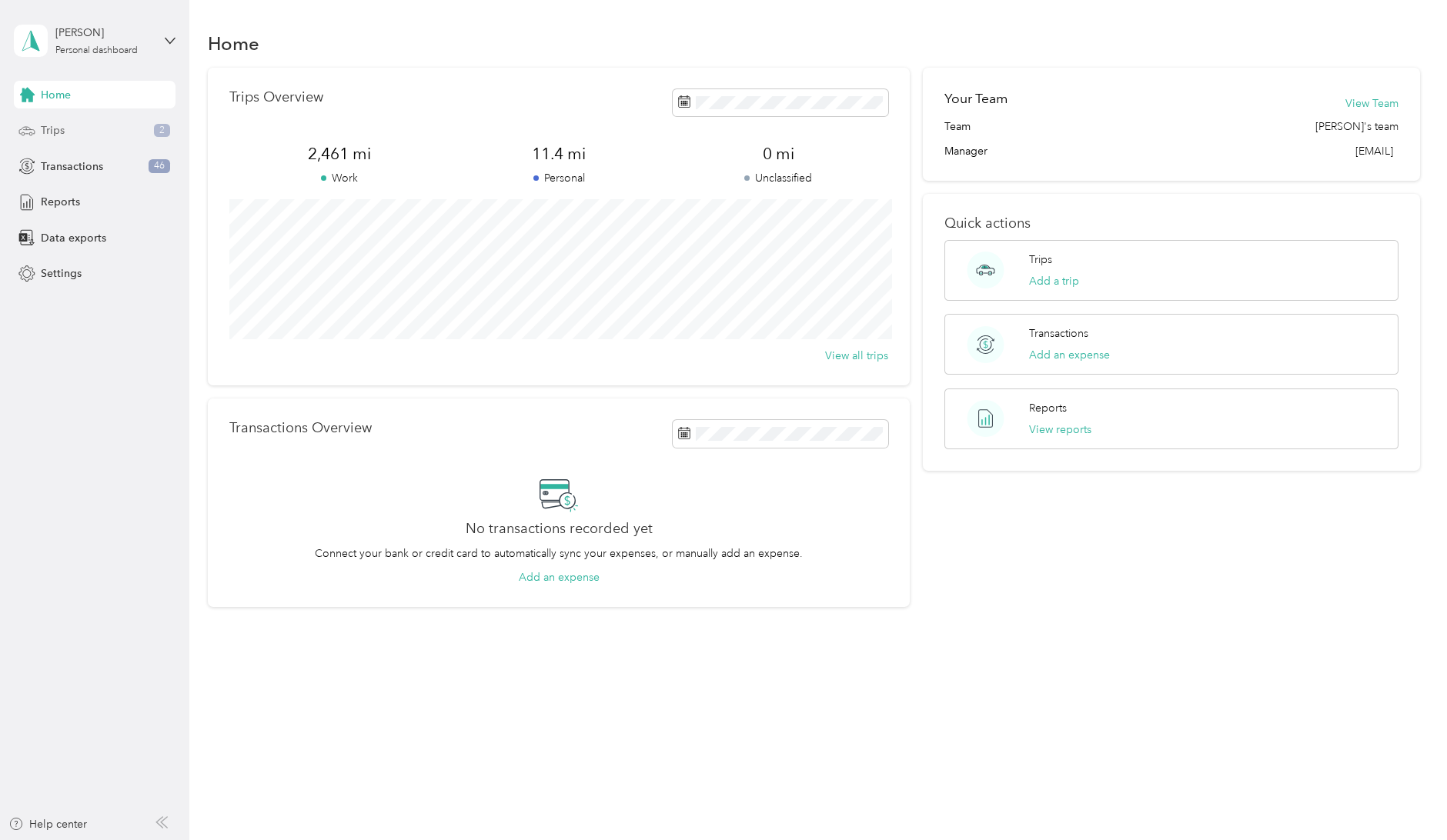 click on "Trips" at bounding box center (52, 130) 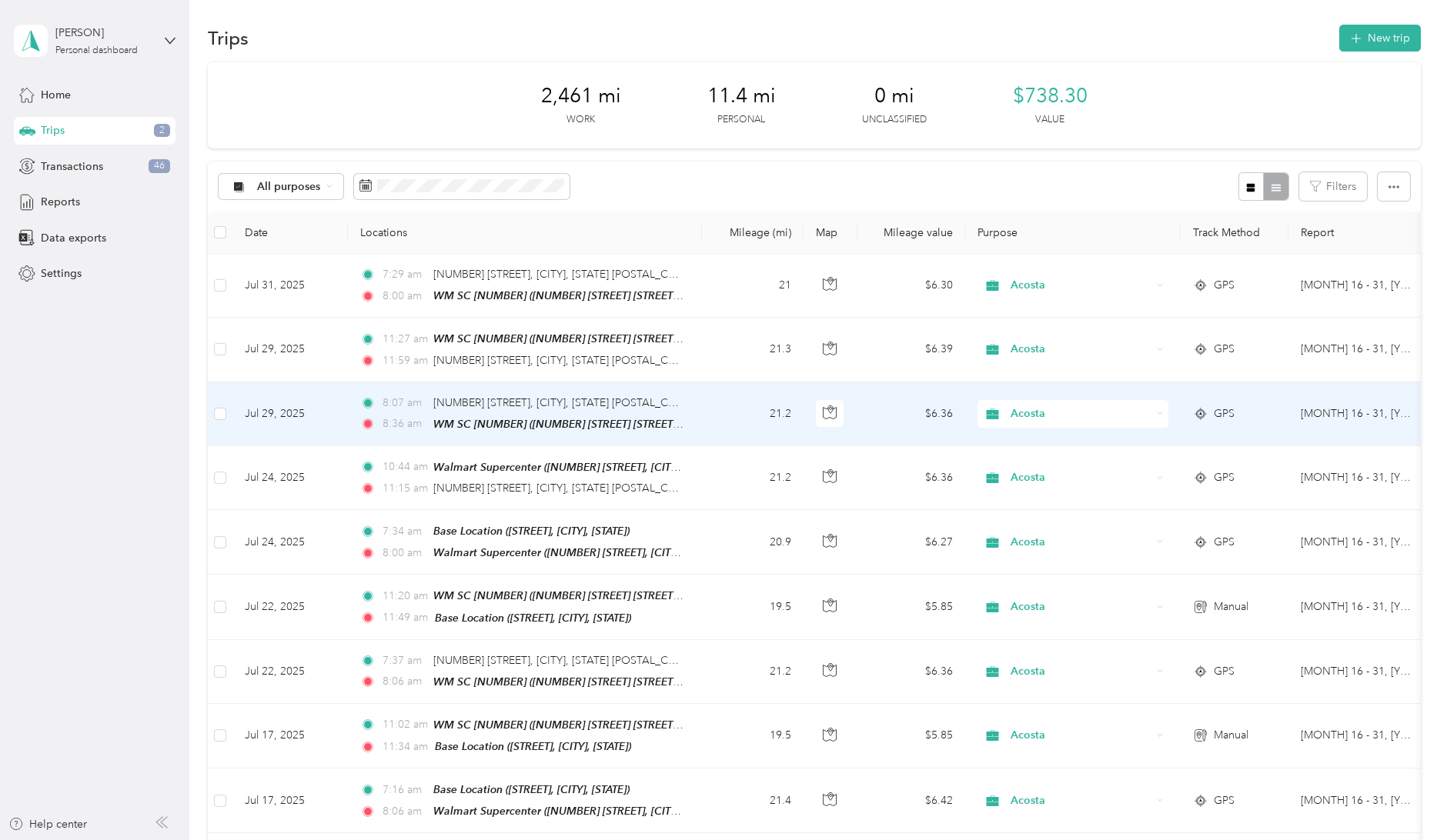 scroll, scrollTop: 0, scrollLeft: 0, axis: both 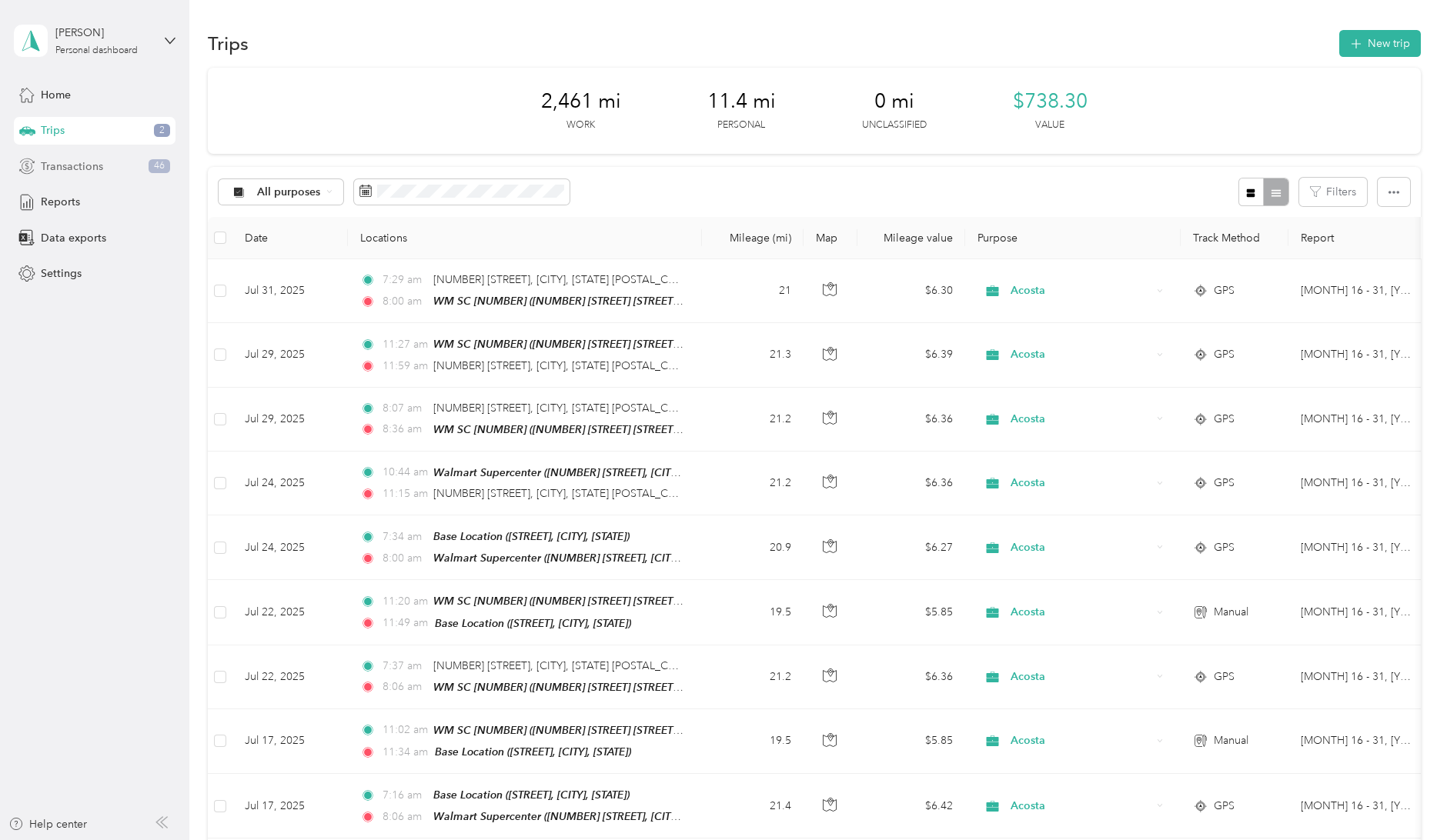 click on "Transactions 46" at bounding box center [95, 166] 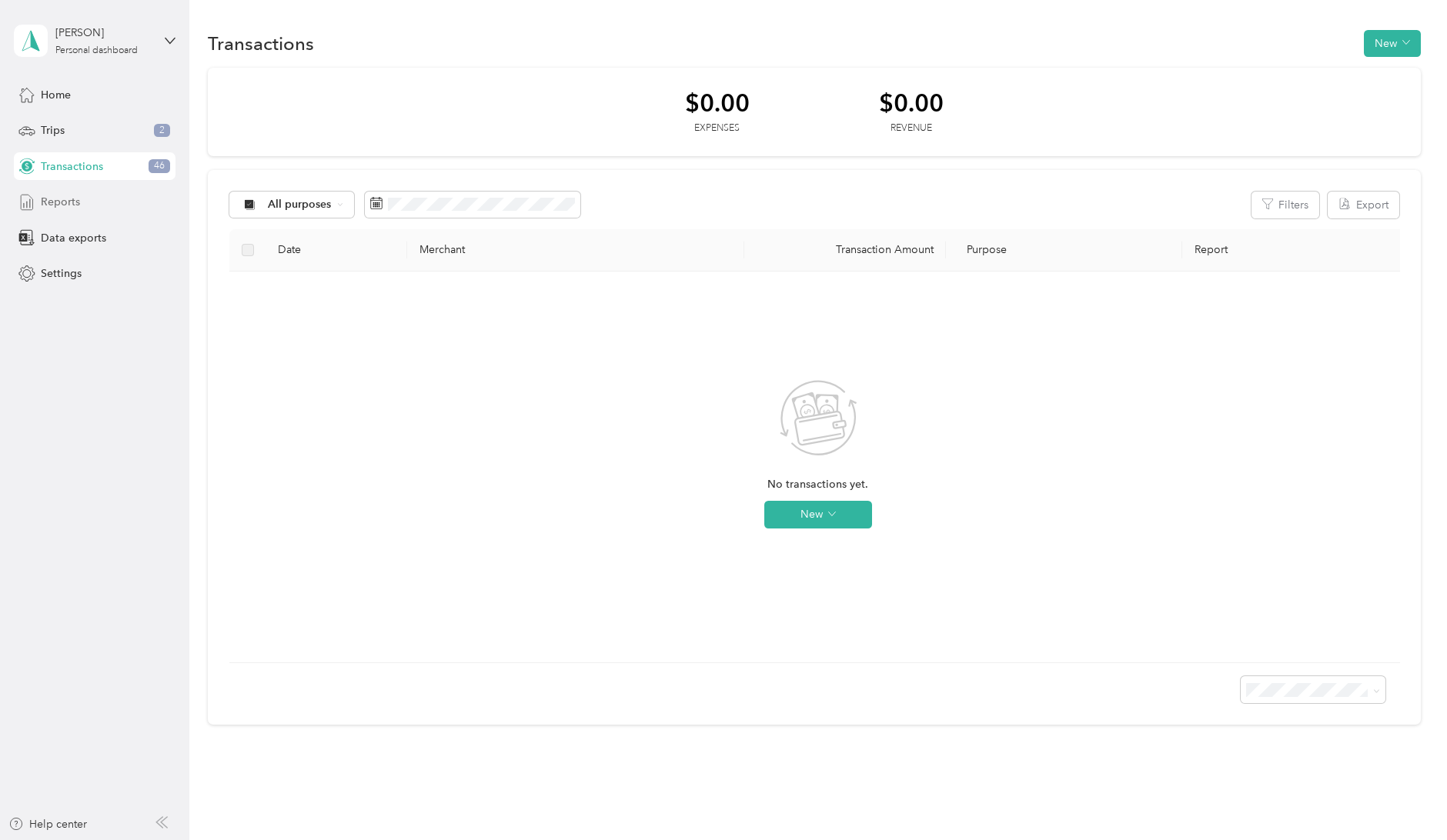 click on "Reports" at bounding box center [60, 202] 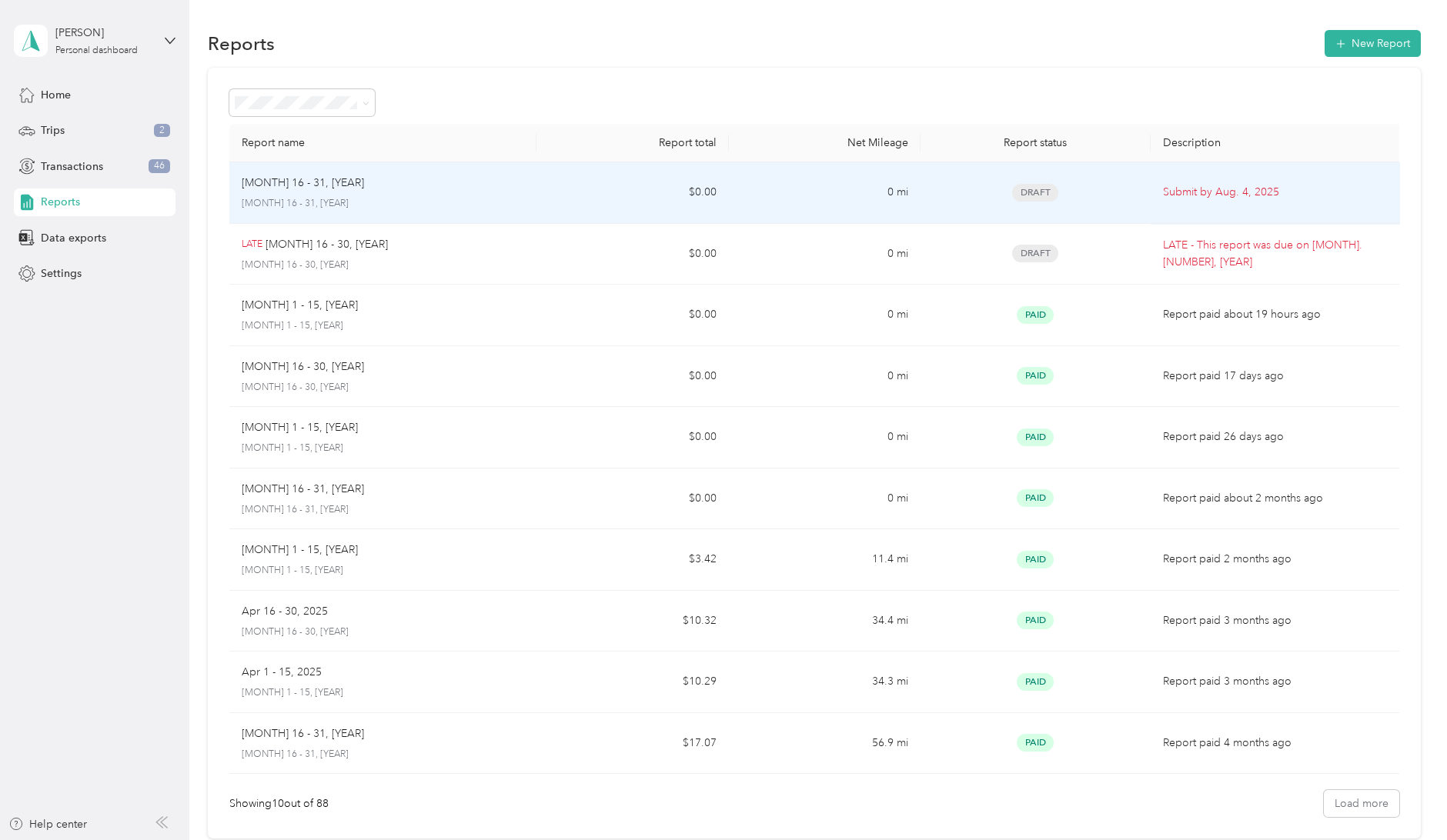 click on "[MONTH] 16 - 31, [YEAR] [MONTH] 16 - 31, [YEAR]" at bounding box center (383, 192) 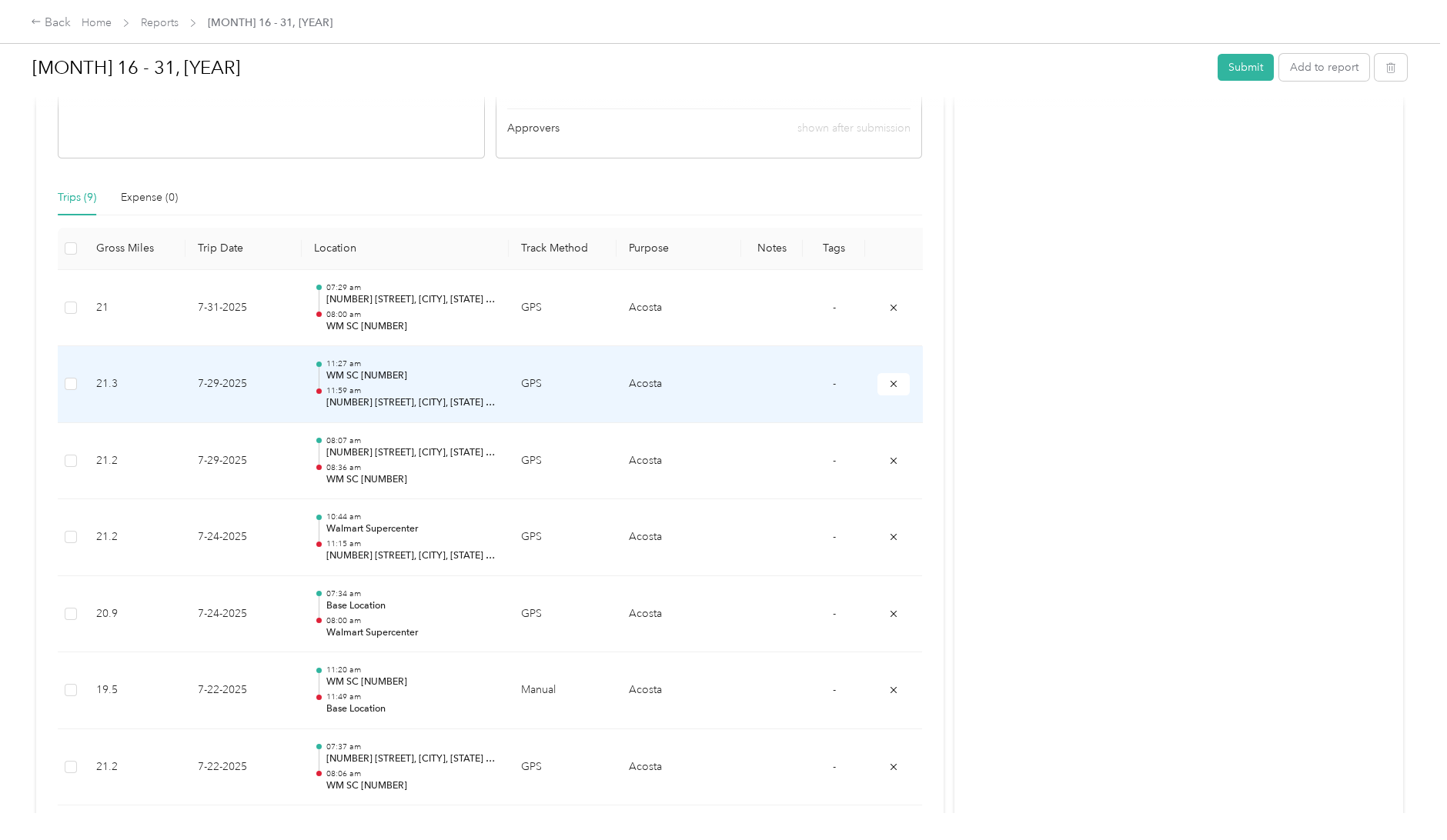 scroll, scrollTop: 311, scrollLeft: 0, axis: vertical 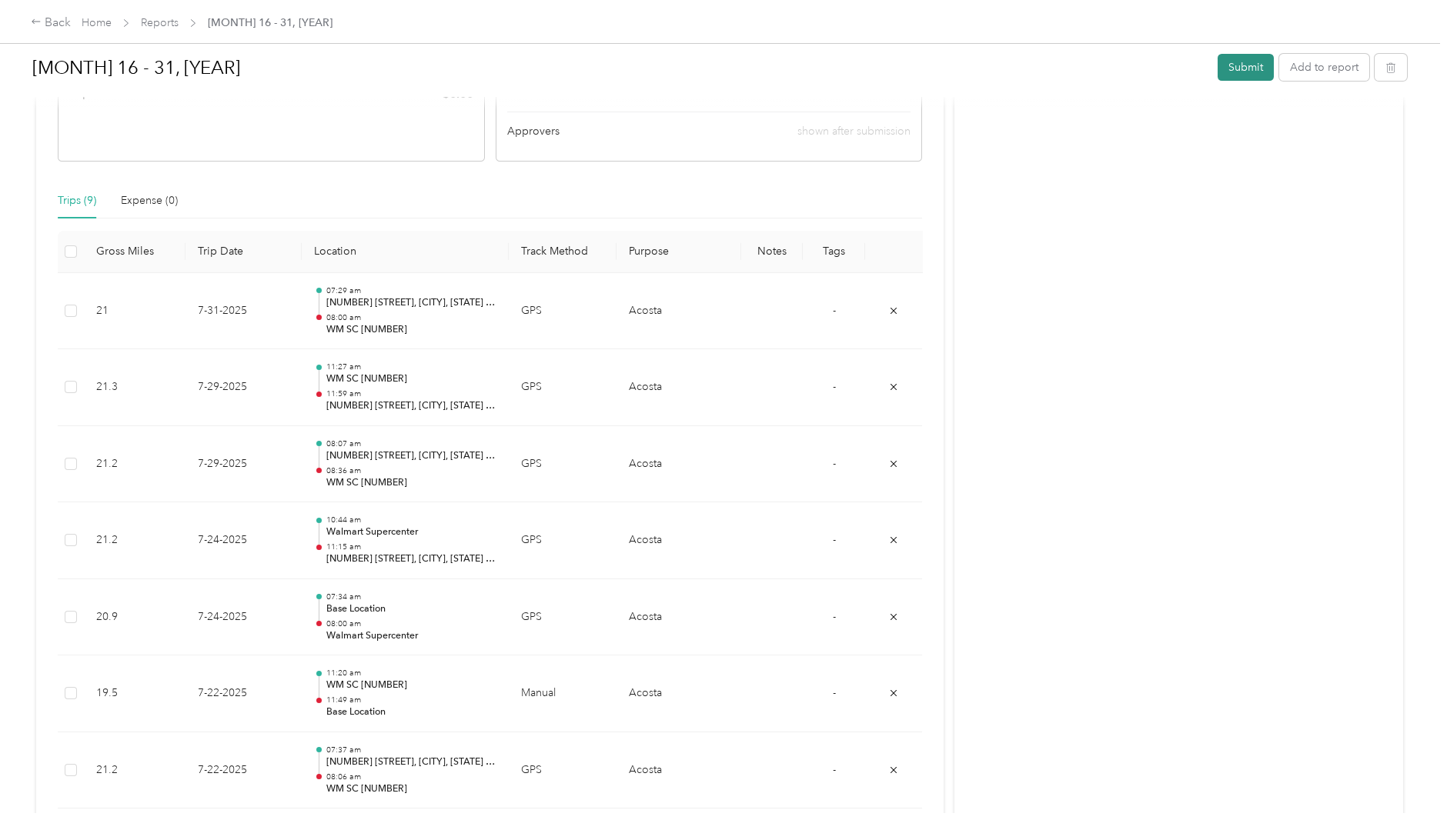 click on "Submit" at bounding box center (1245, 67) 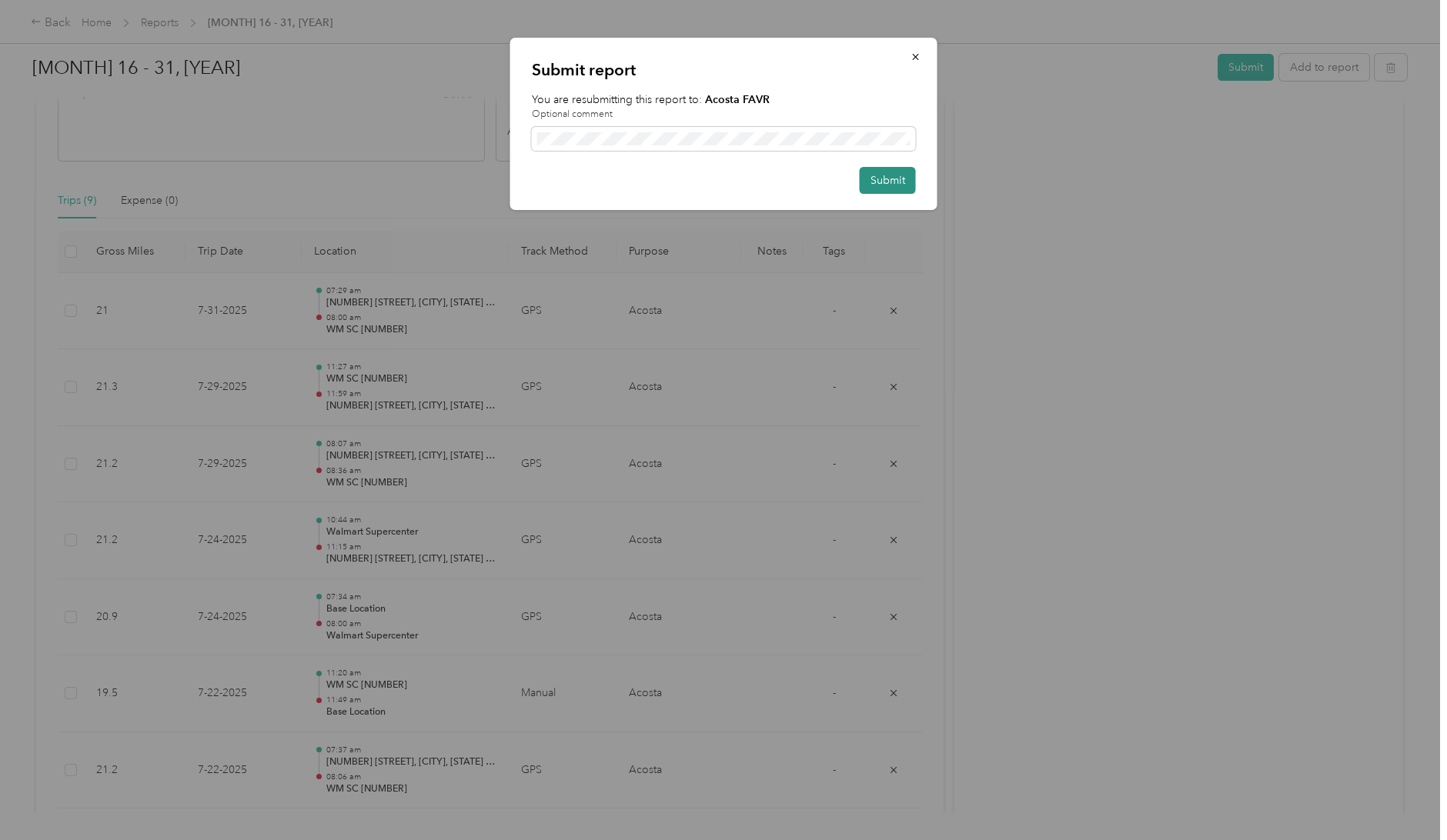 click on "Submit" at bounding box center (887, 180) 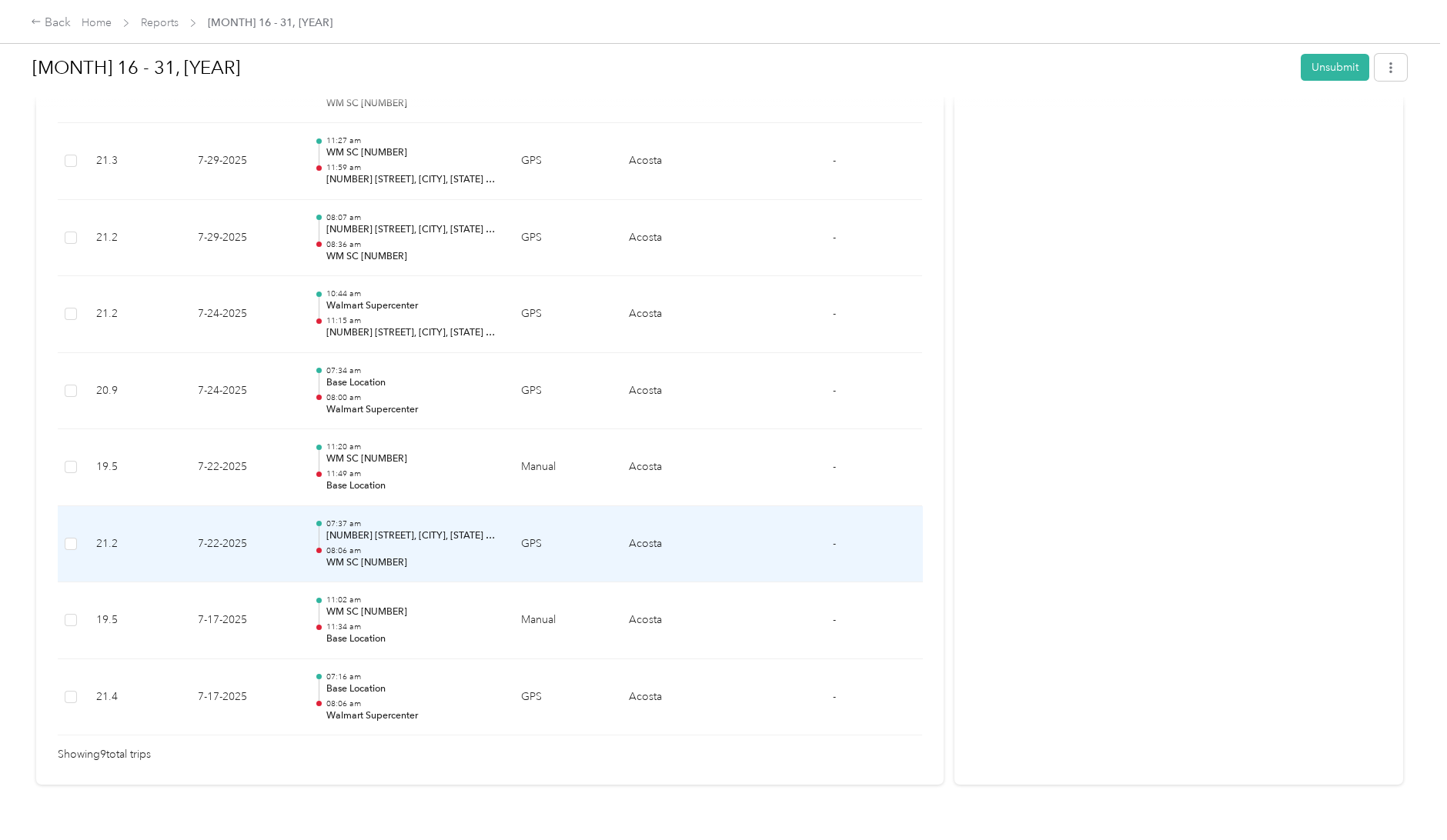 scroll, scrollTop: 0, scrollLeft: 0, axis: both 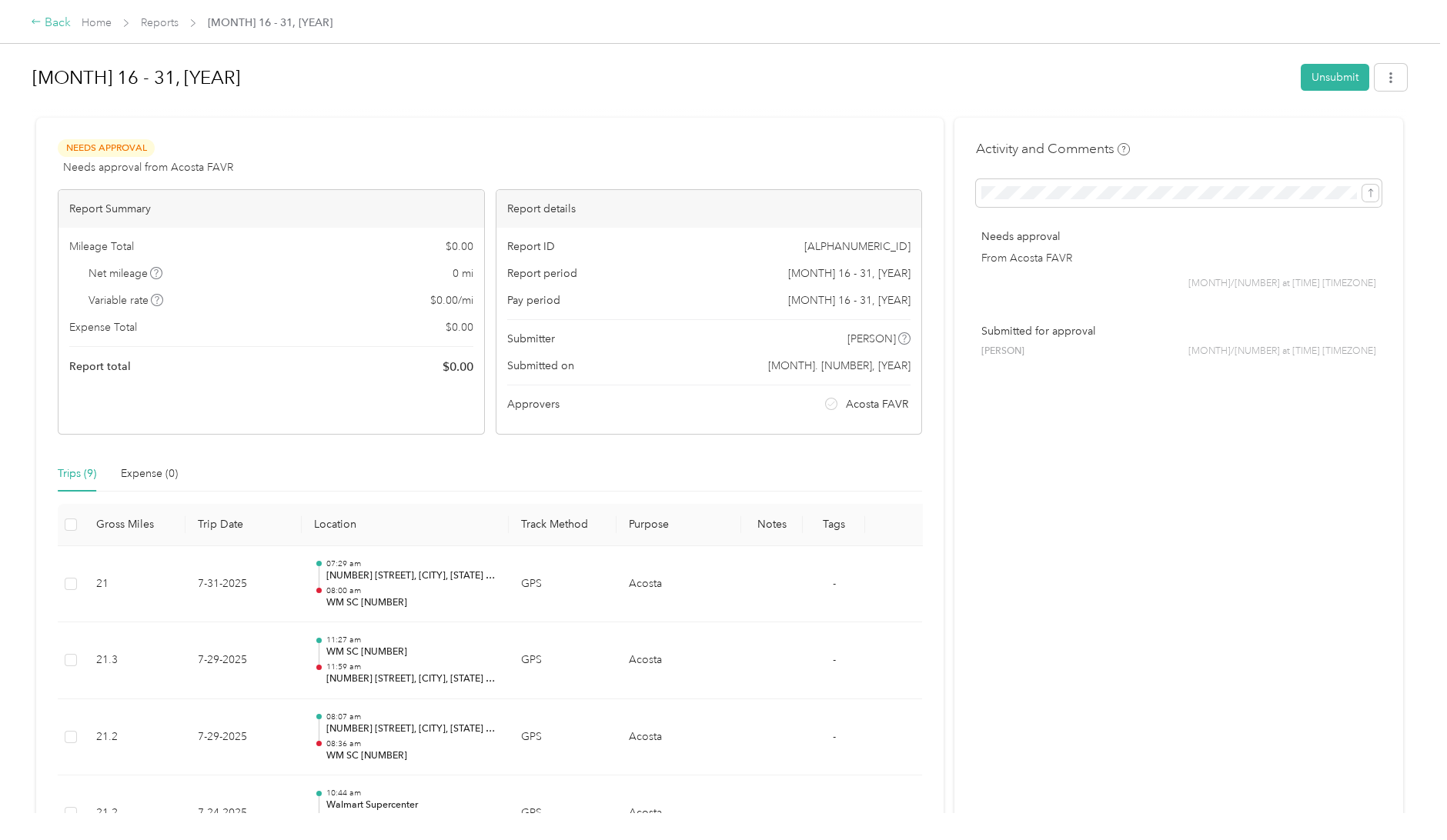 click on "Back" at bounding box center [51, 23] 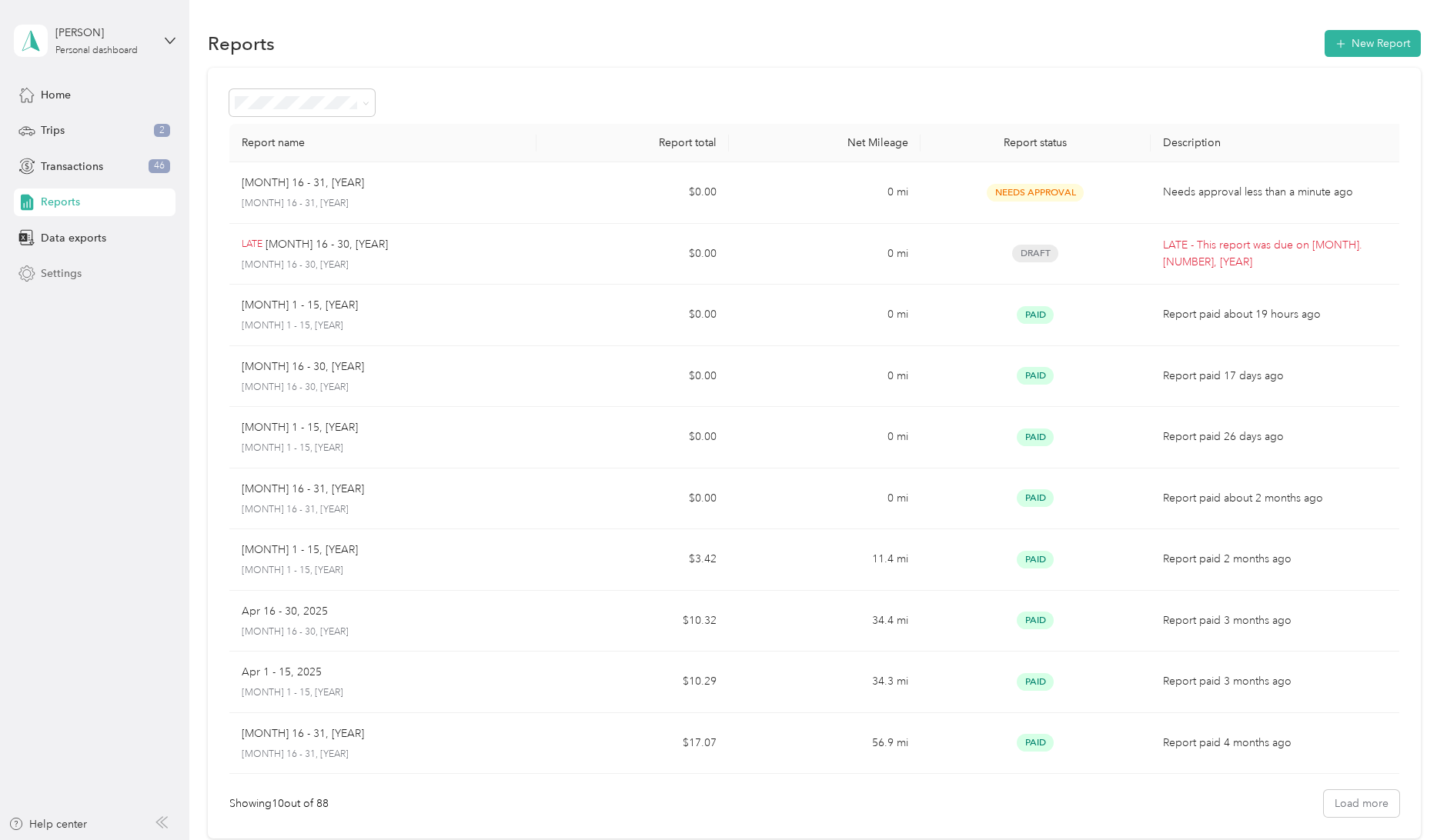 click on "Settings" at bounding box center (61, 273) 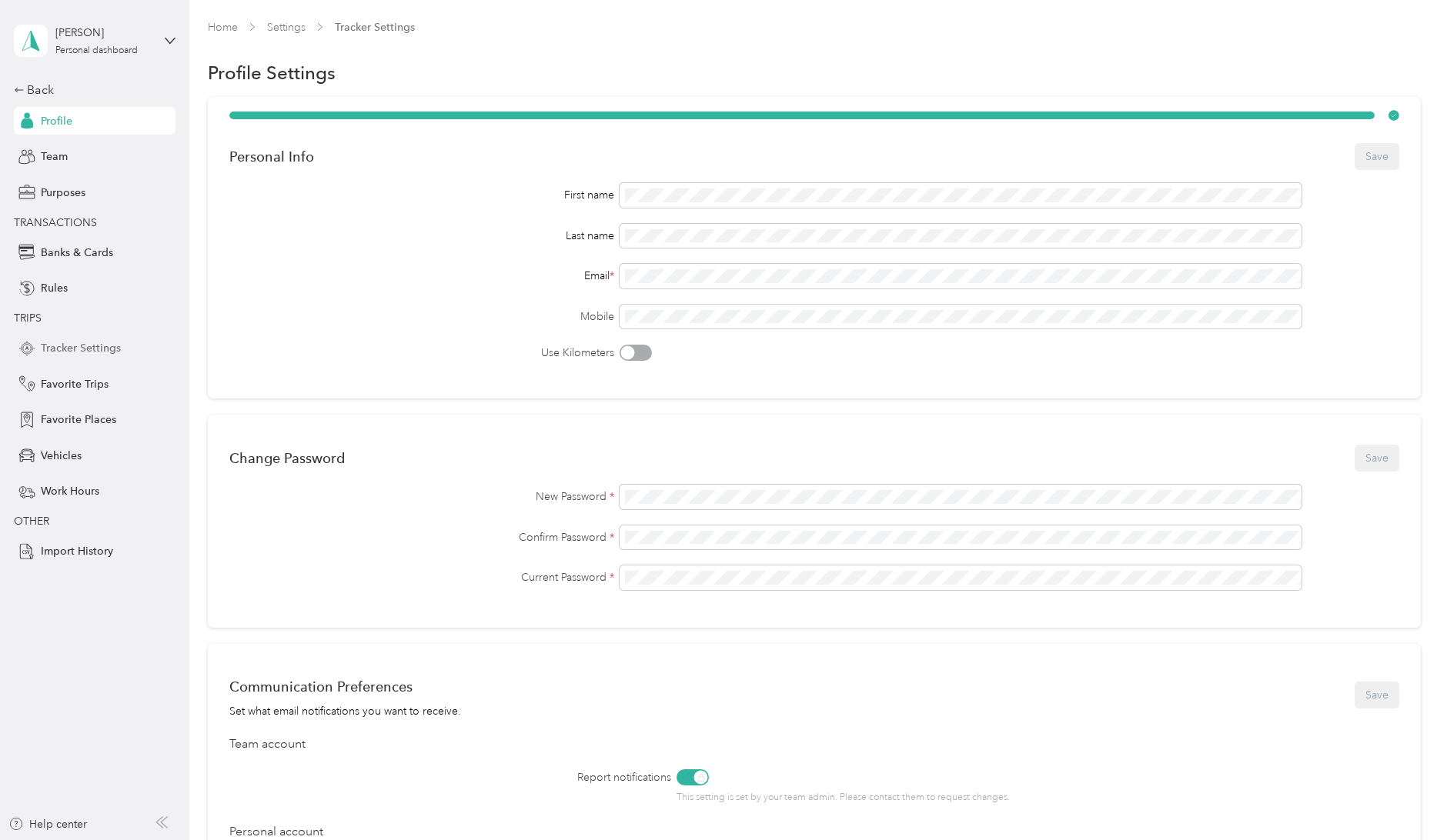 click on "Tracker Settings" at bounding box center (81, 348) 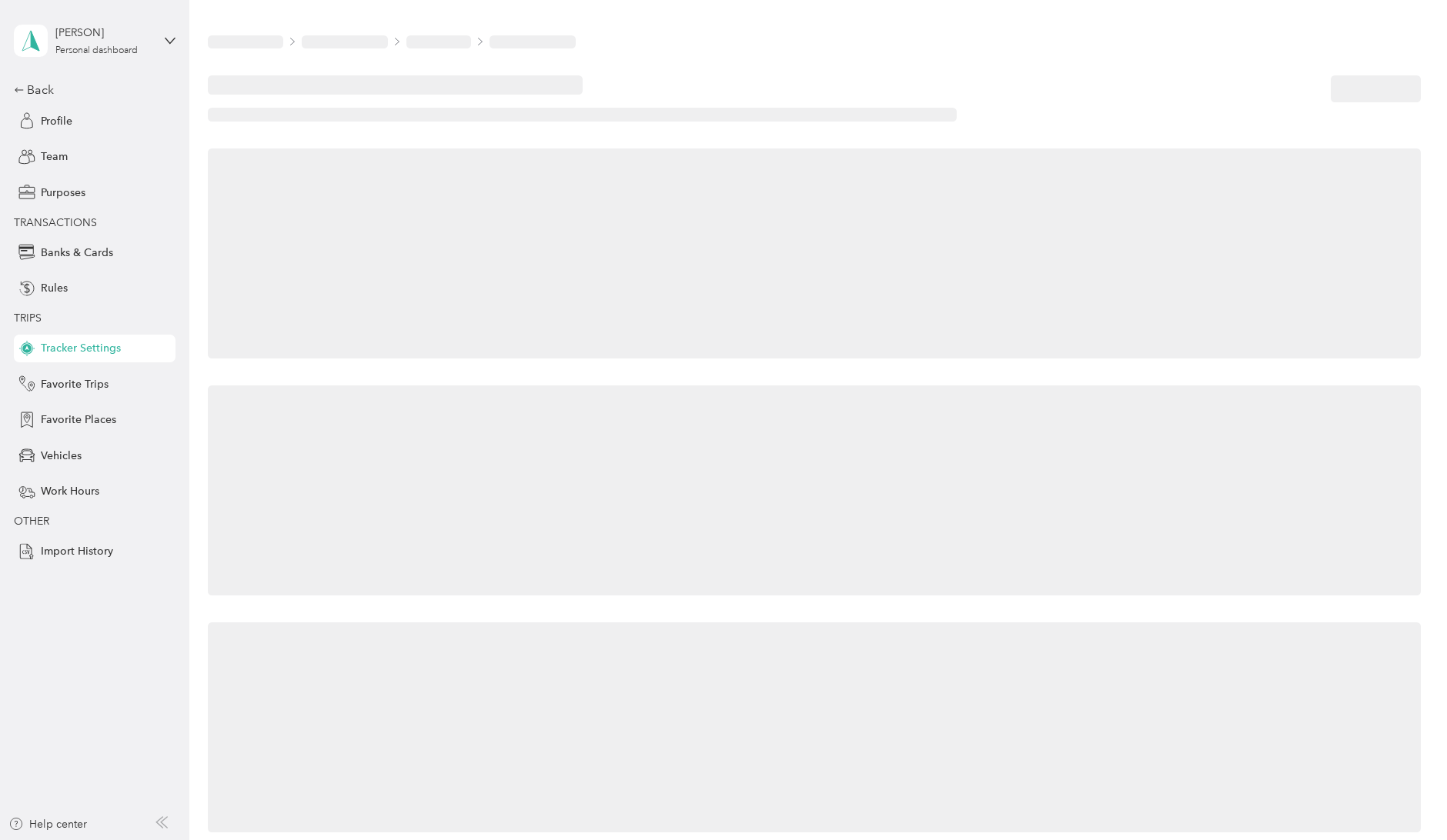 click on "Tracker Settings" at bounding box center (81, 348) 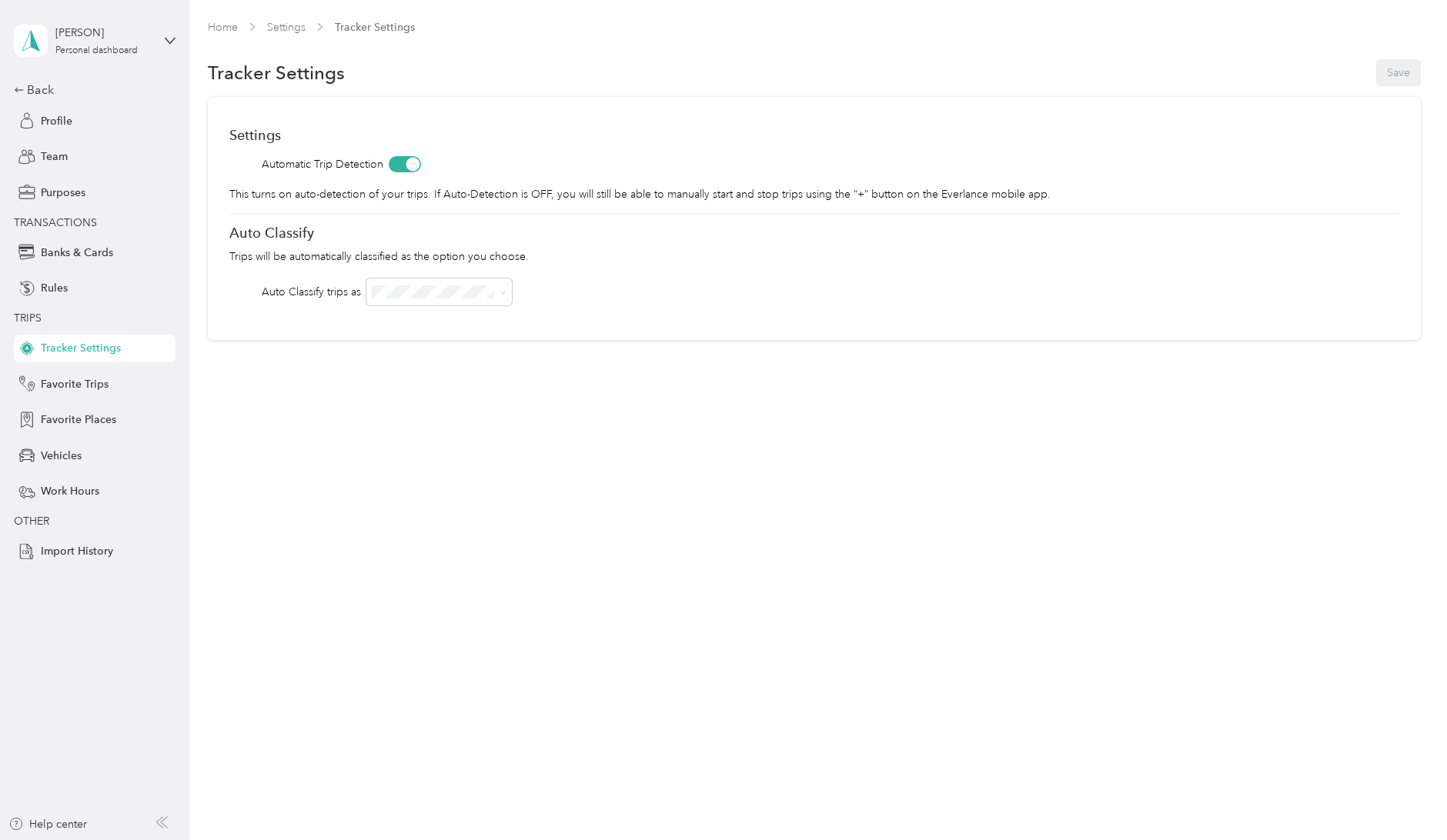click on "Tracker Settings" at bounding box center [81, 348] 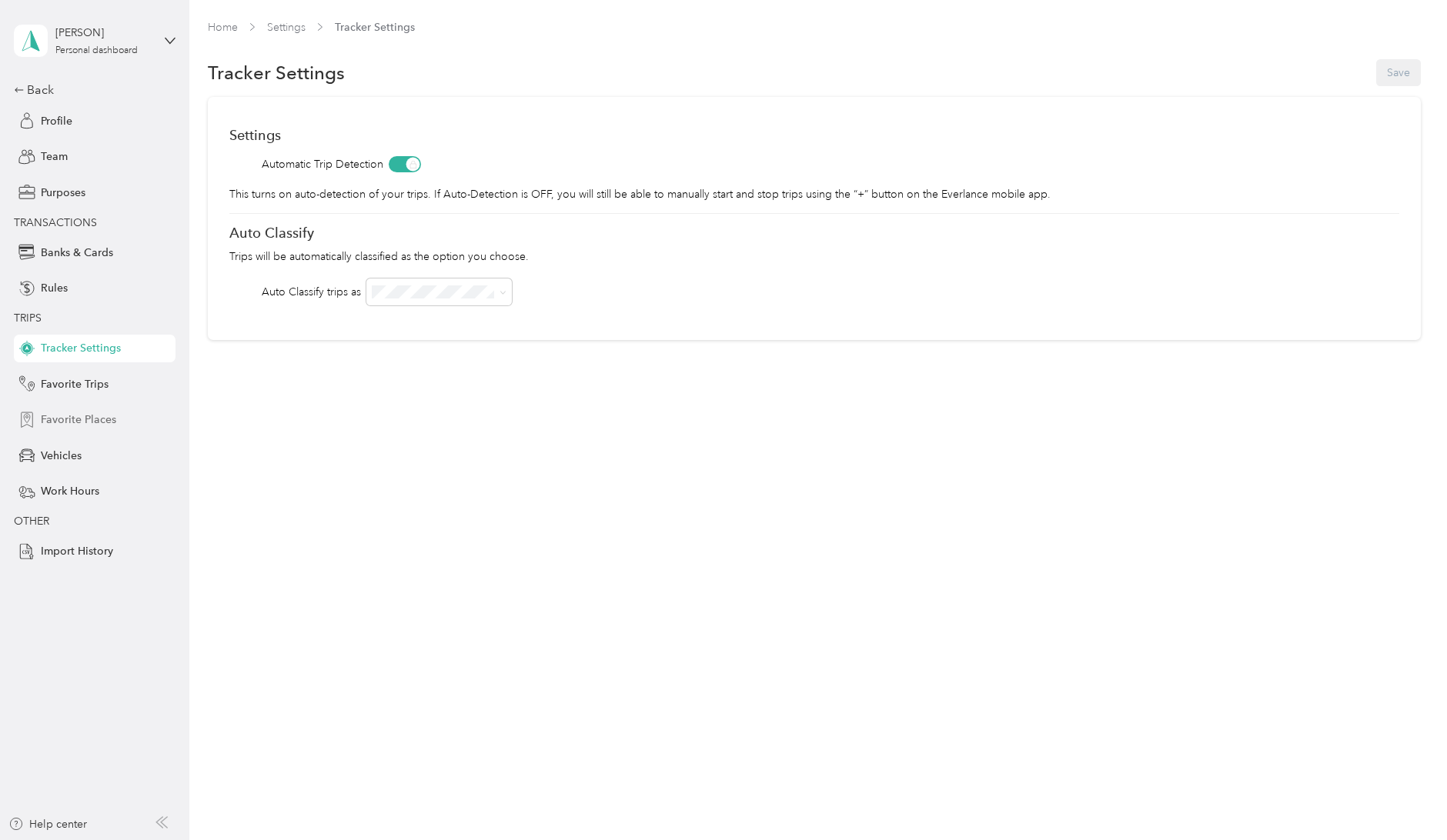 click on "Favorite Places" at bounding box center [79, 419] 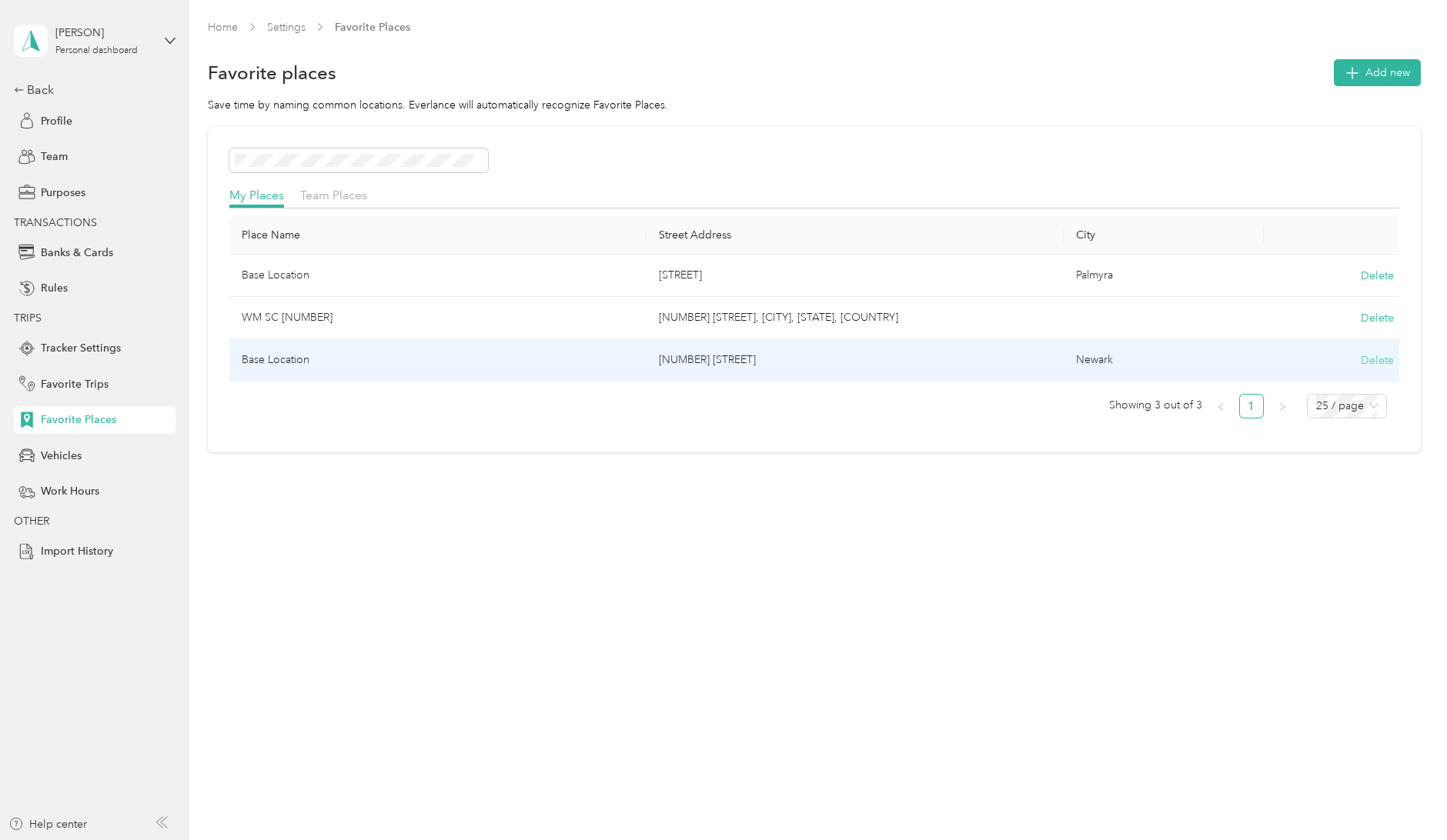 click on "Delete" at bounding box center [1377, 360] 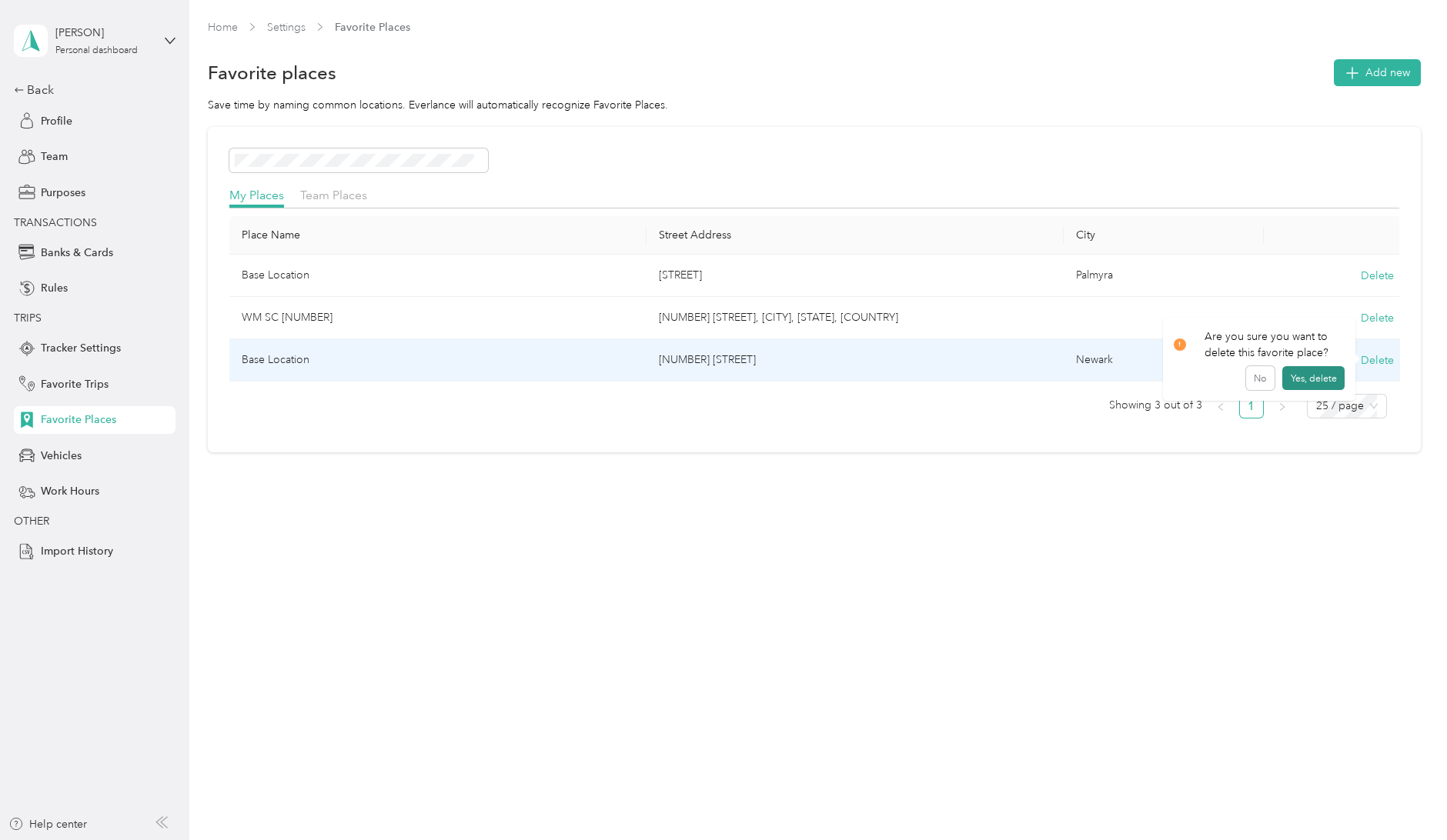 click on "Yes, delete" at bounding box center [1313, 378] 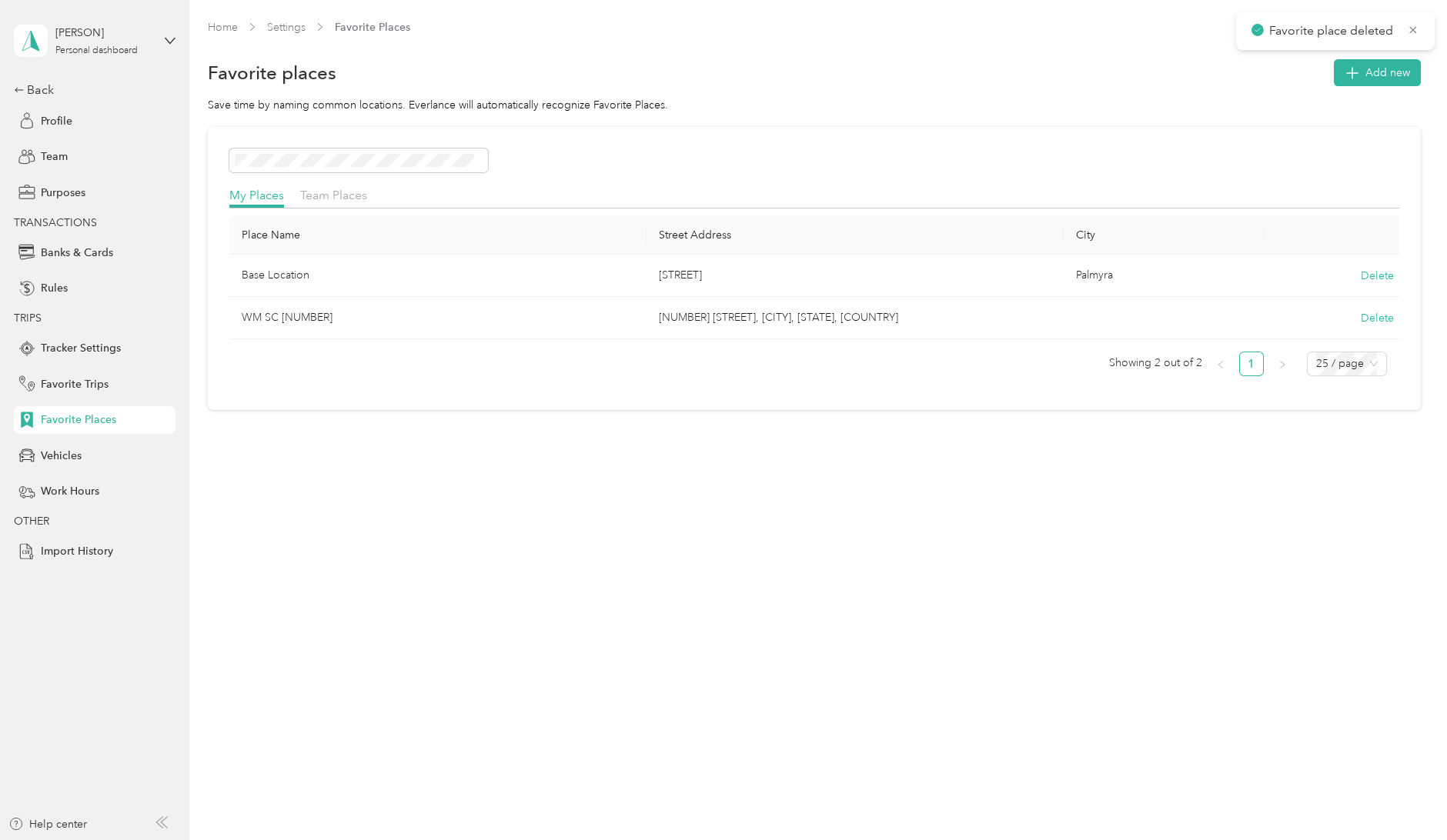click on "Place Name Street Address City         Base Location  [STREET] [CITY] Delete WM SC [NUMBER] [NUMBER] [STREET] [STREET], [CITY], [STATE], [COUNTRY] Delete Showing [NUMBER] out of [NUMBER] 1 [NUMBER] / page" at bounding box center [814, 302] 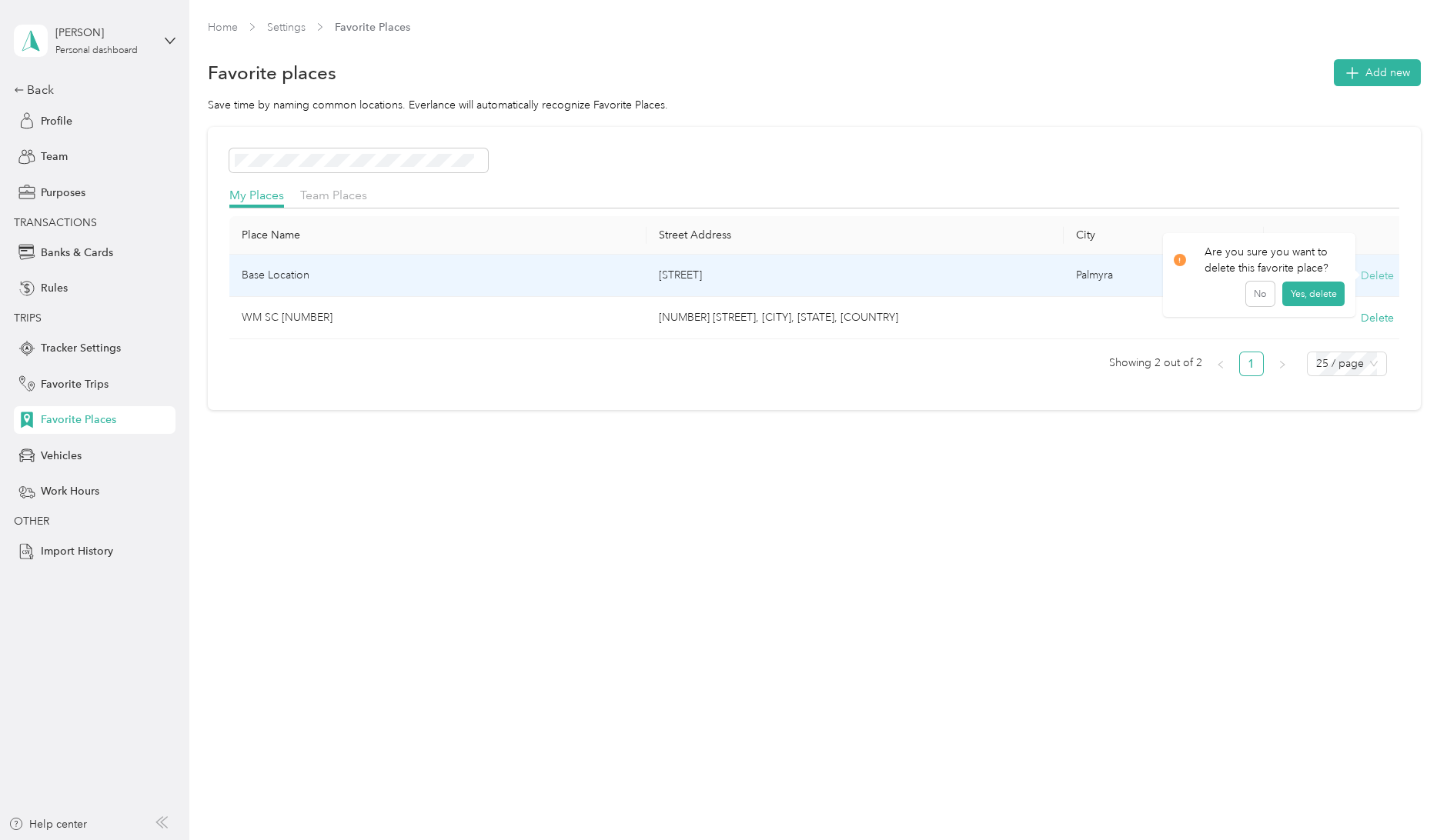 click on "Delete" at bounding box center [1377, 275] 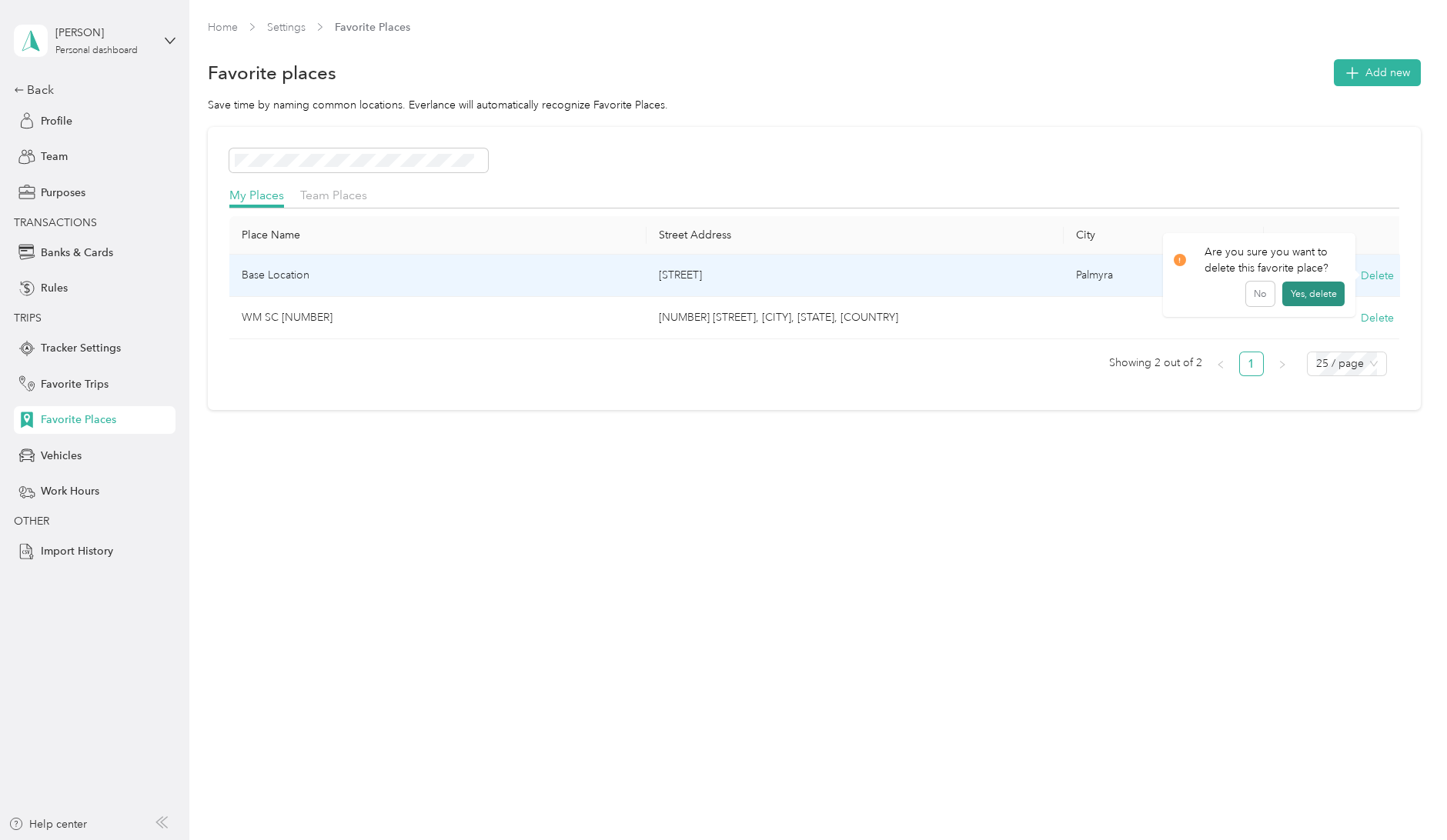 click on "Yes, delete" at bounding box center [1313, 294] 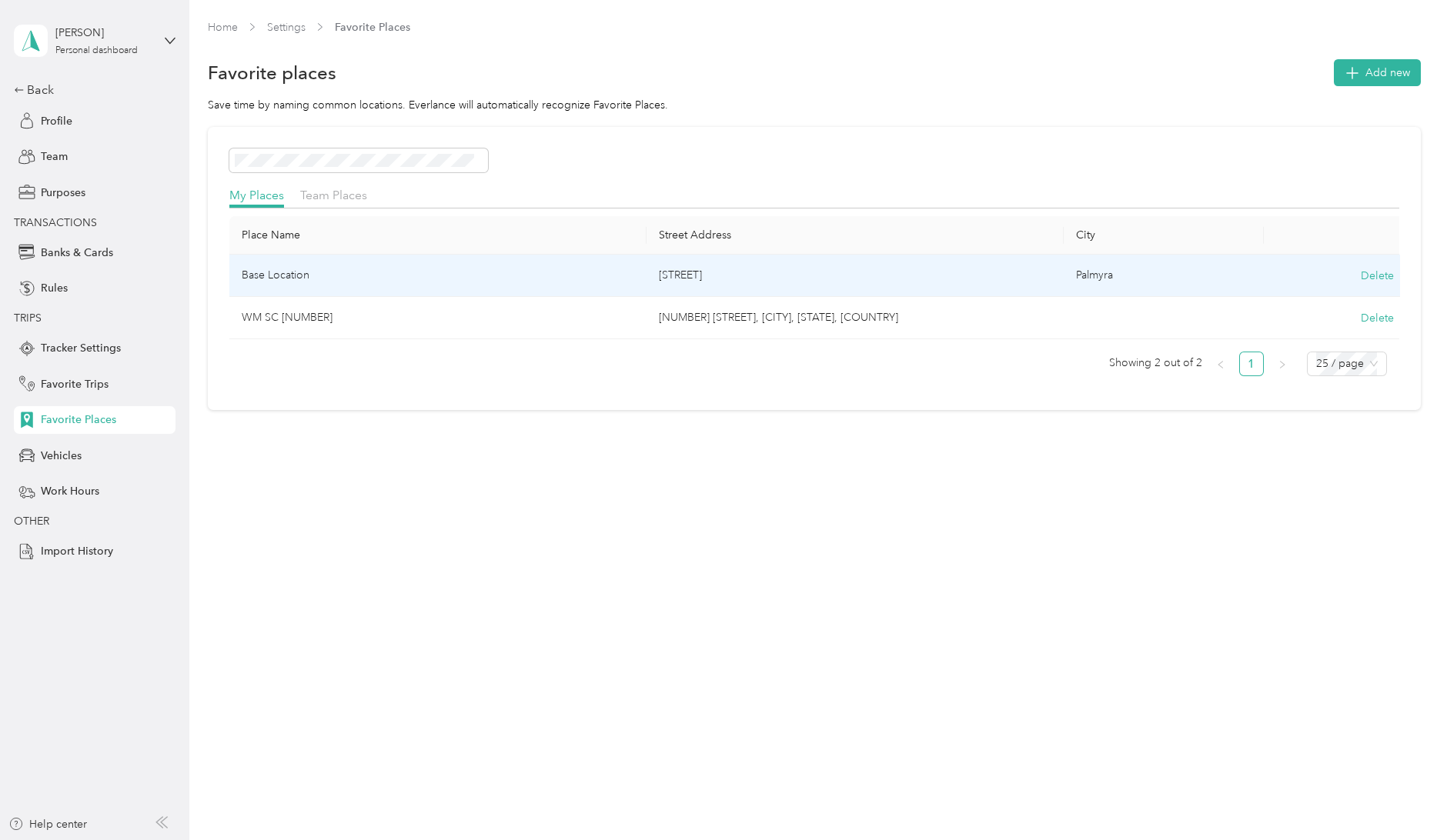 click on "Yes, delete" at bounding box center (1313, 286) 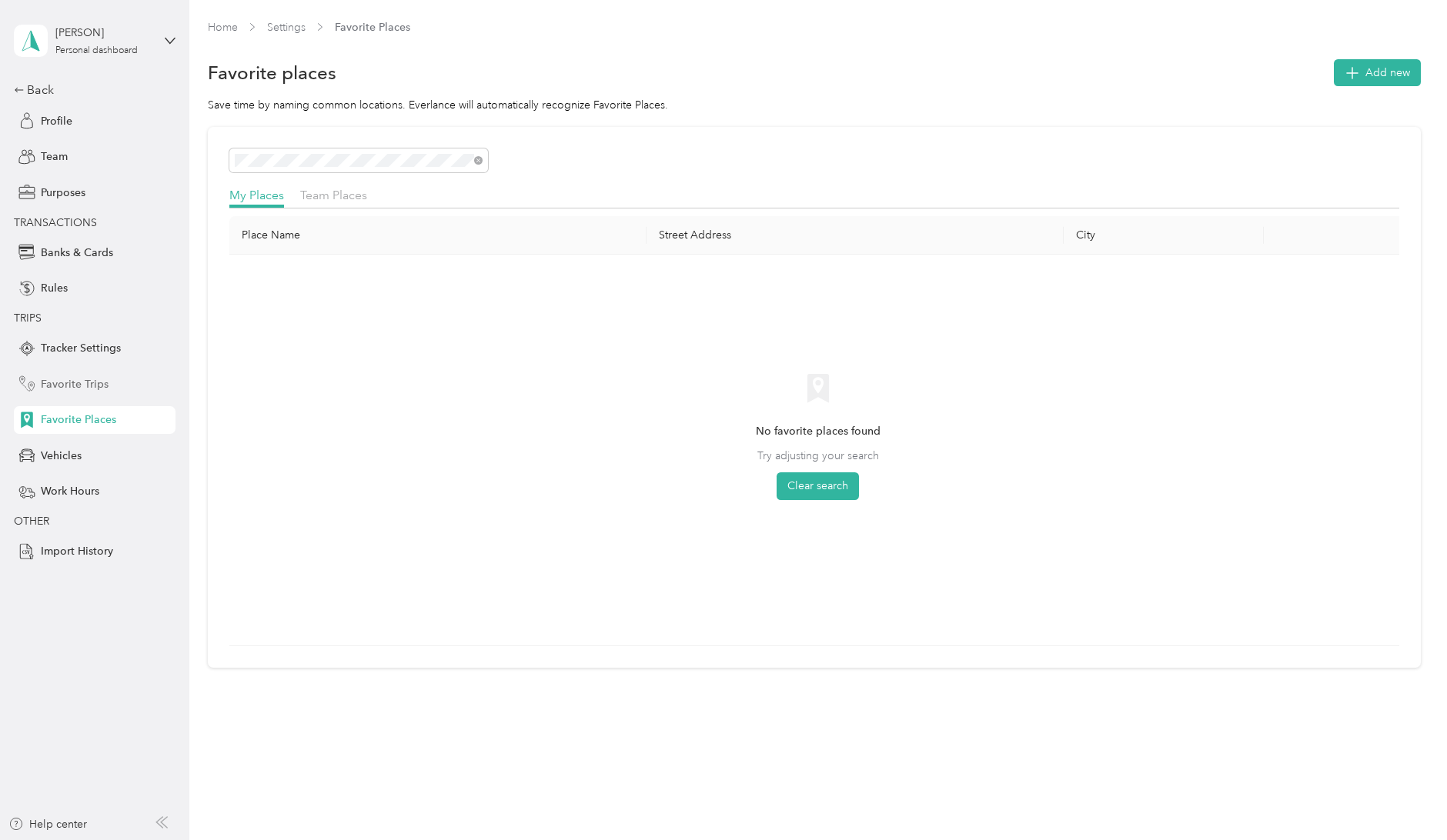 click on "Favorite Trips" at bounding box center (75, 384) 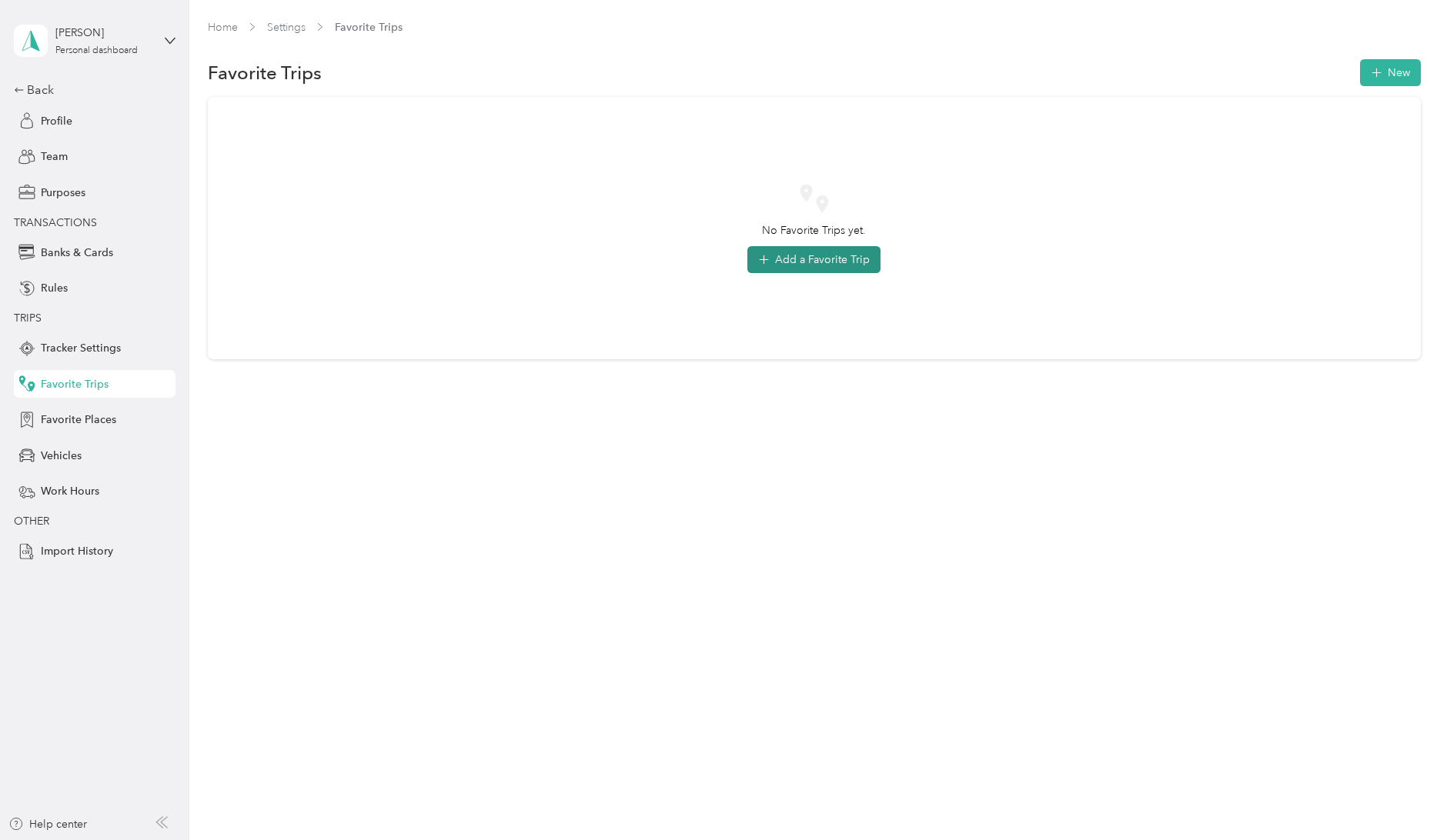 click on "Add a Favorite Trip" at bounding box center (814, 259) 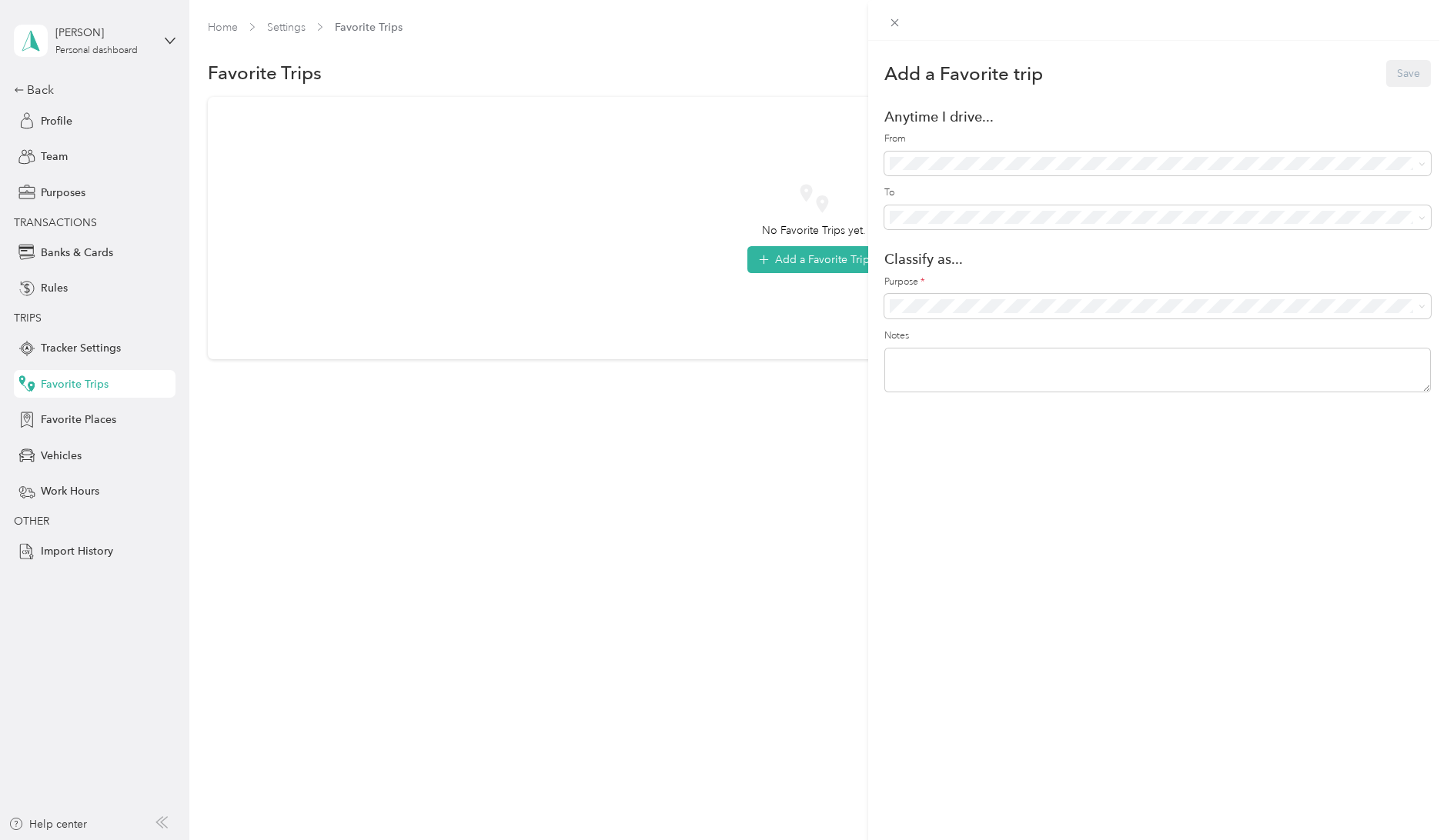 click on "WM SC [NUMBER] ([NUMBER] [STREET] [STREET], [CITY], [STATE], [COUNTRY])" at bounding box center (1158, 210) 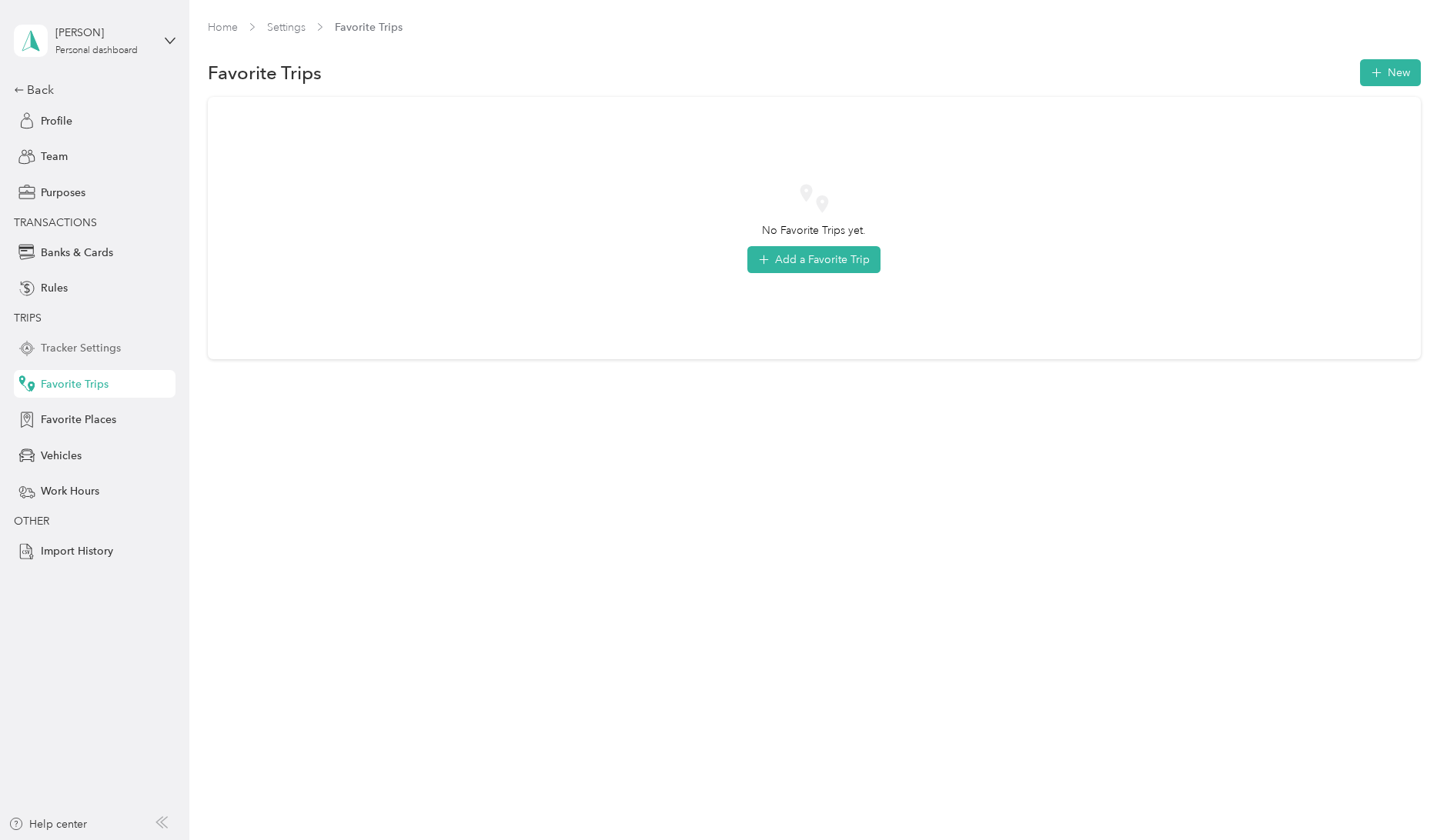 click on "Tracker Settings" at bounding box center [81, 348] 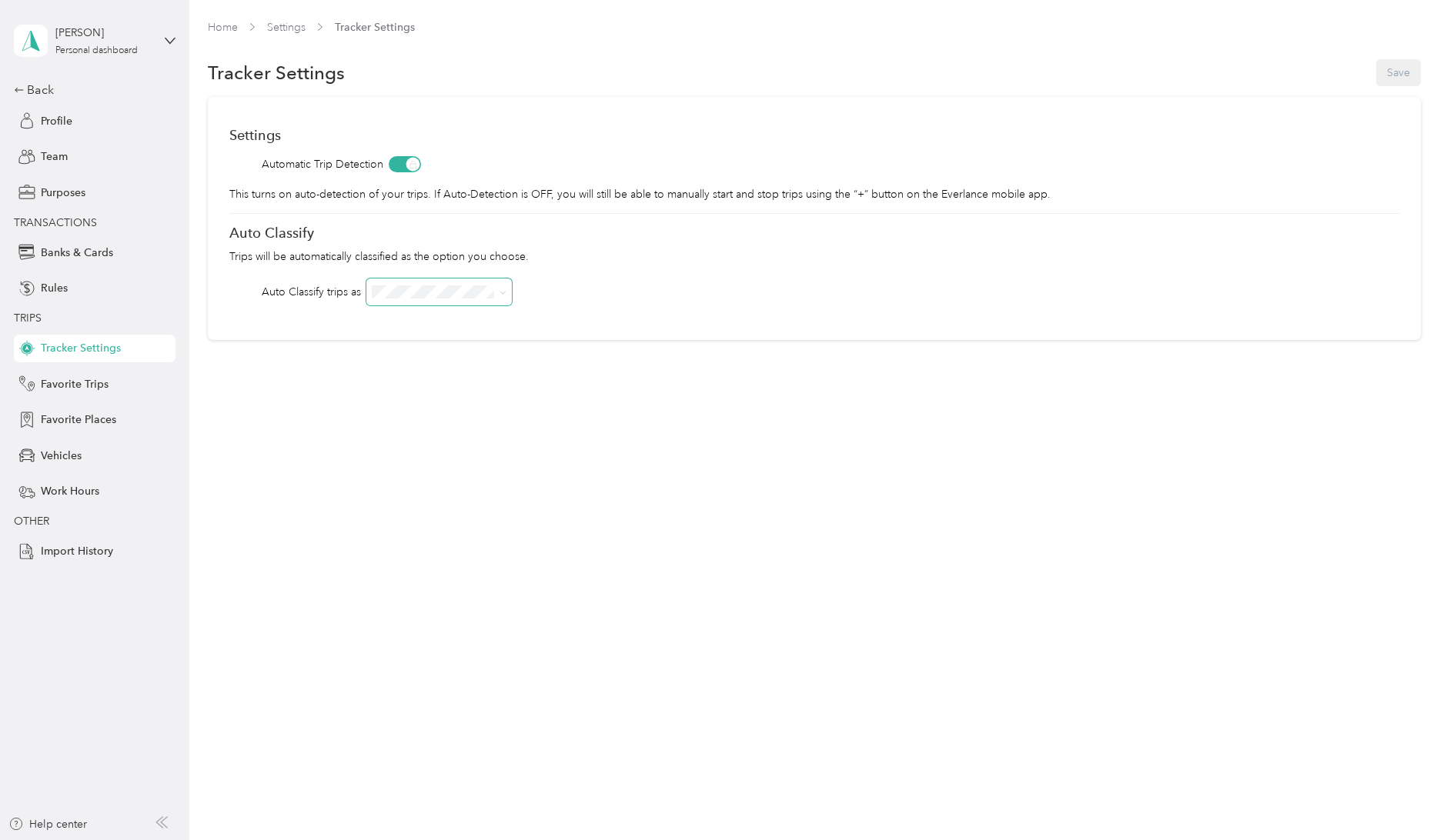 click 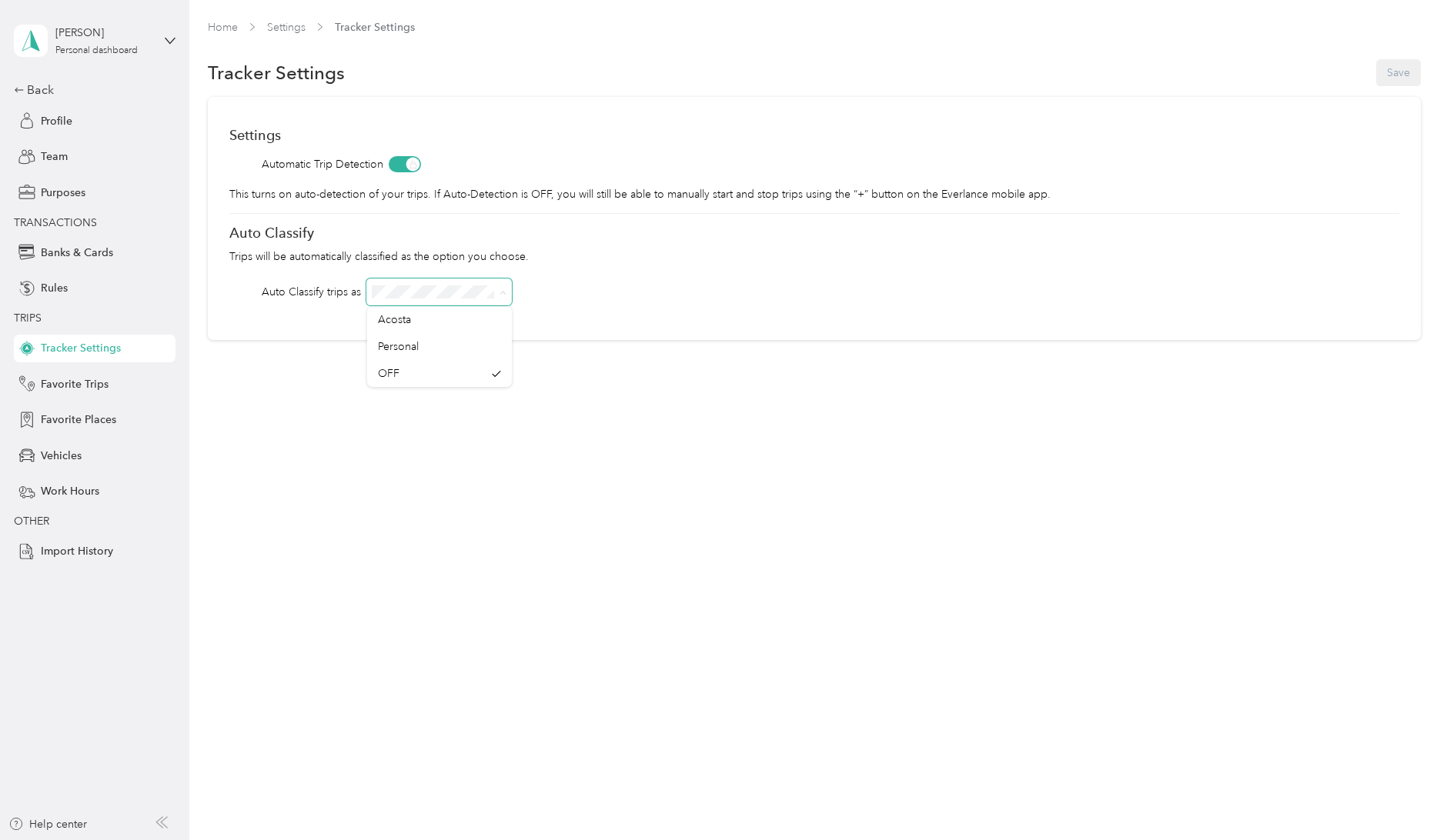 click 